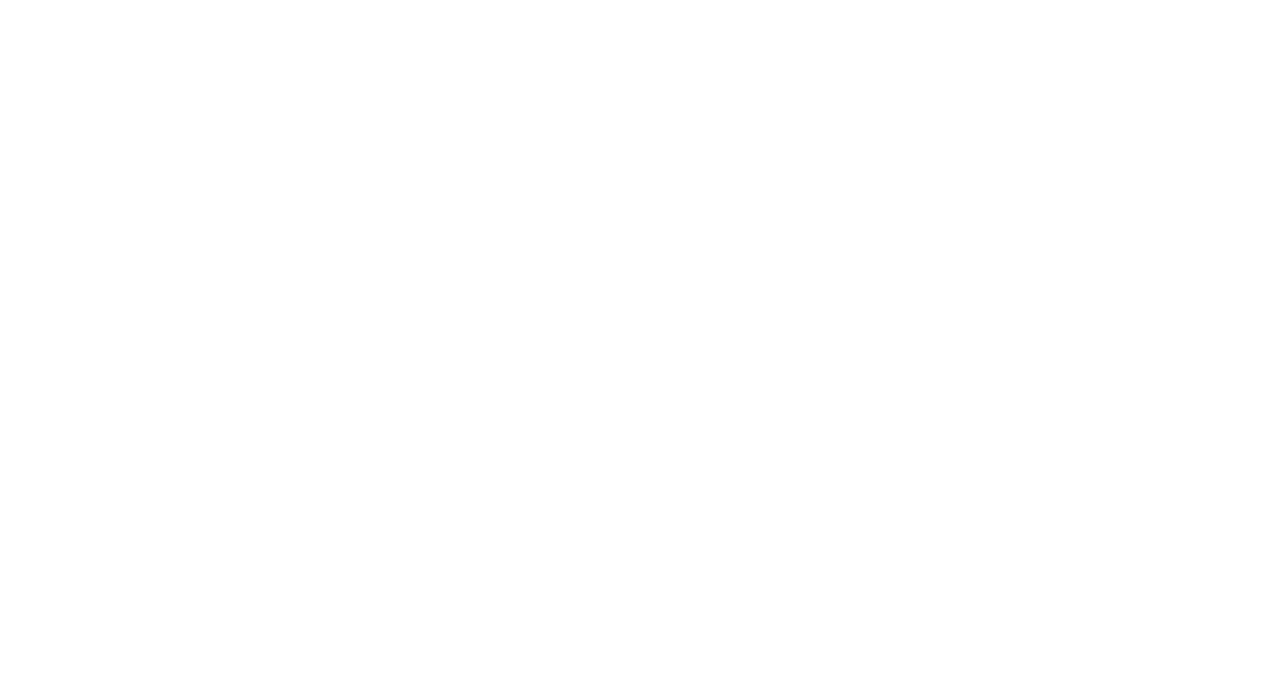 scroll, scrollTop: 0, scrollLeft: 0, axis: both 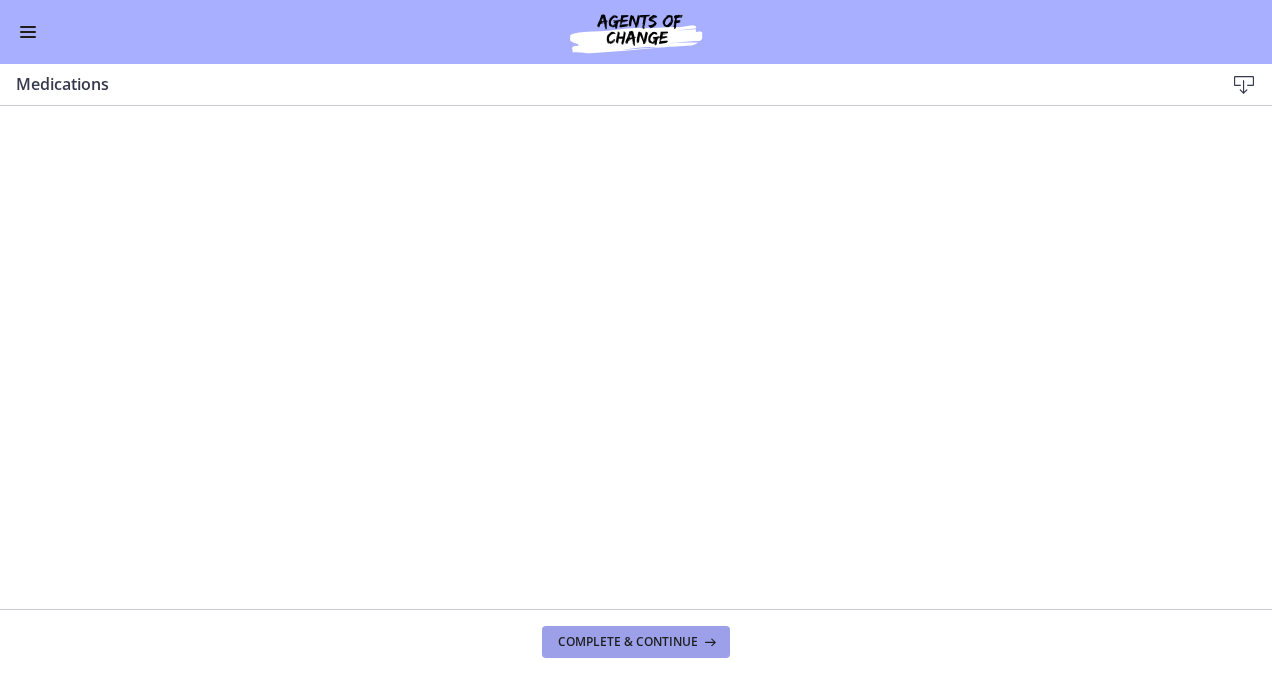 click on "Complete & continue" at bounding box center (628, 642) 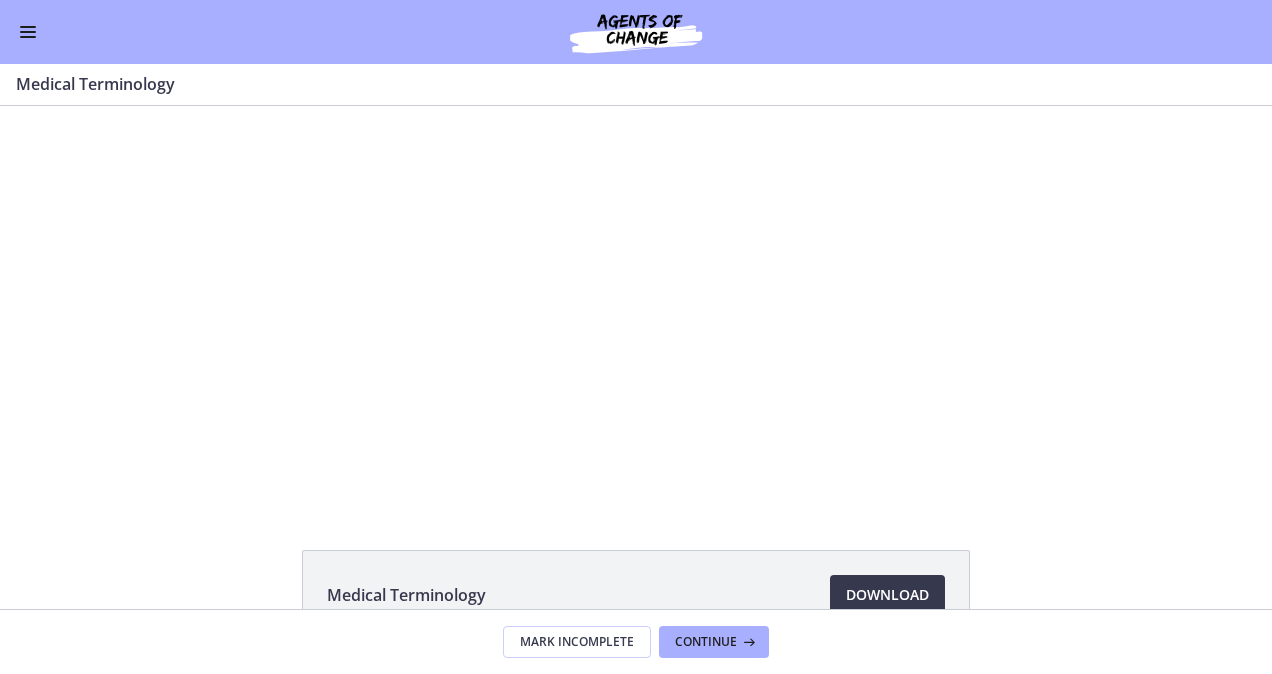 scroll, scrollTop: 0, scrollLeft: 0, axis: both 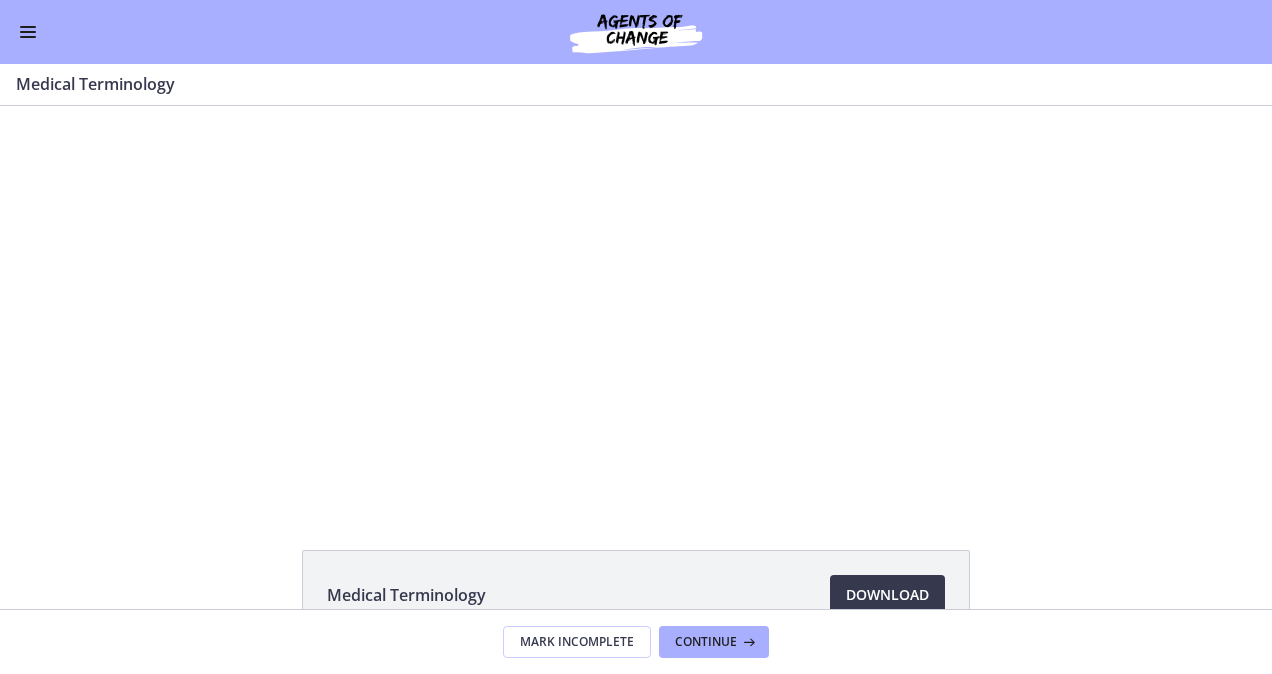 click at bounding box center [28, 32] 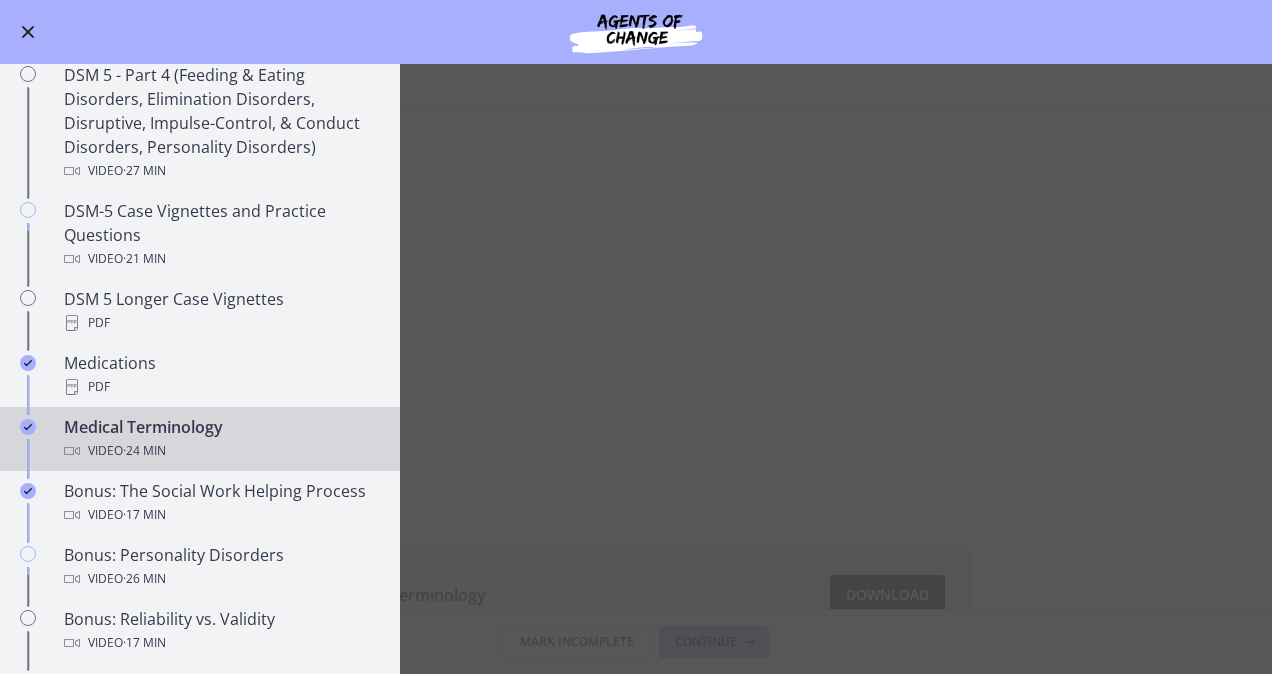 scroll, scrollTop: 1175, scrollLeft: 0, axis: vertical 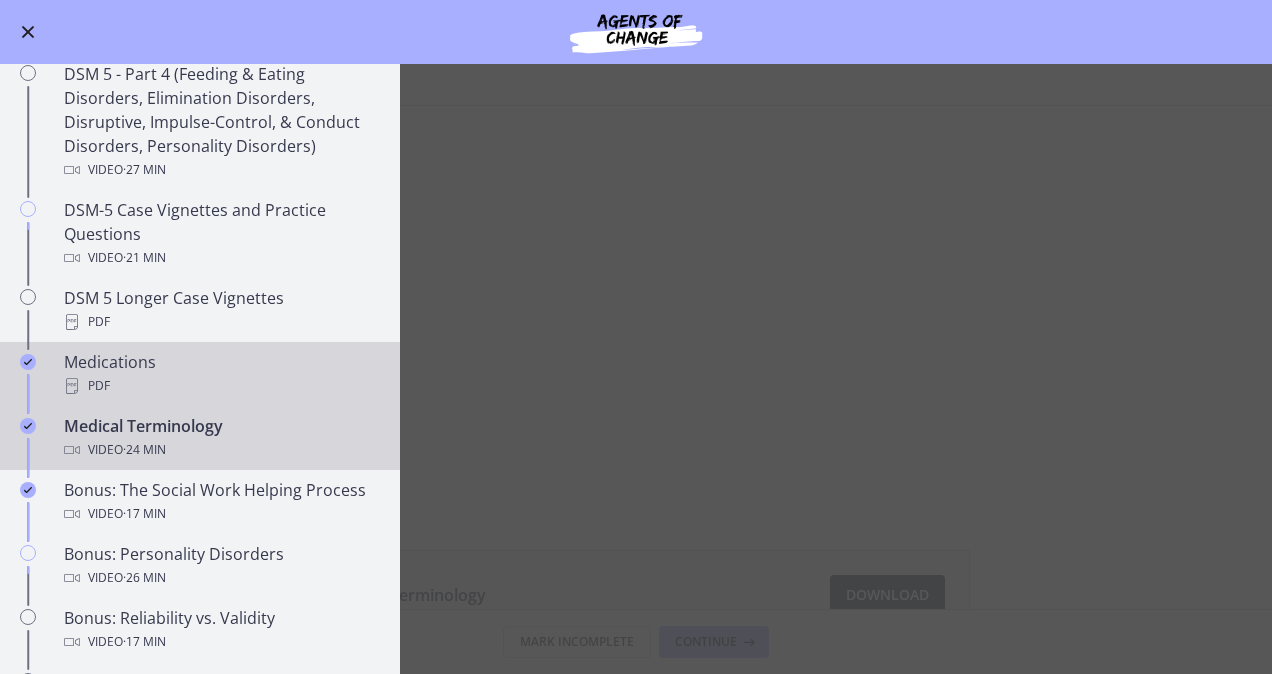 click on "Medications
PDF" at bounding box center [220, 374] 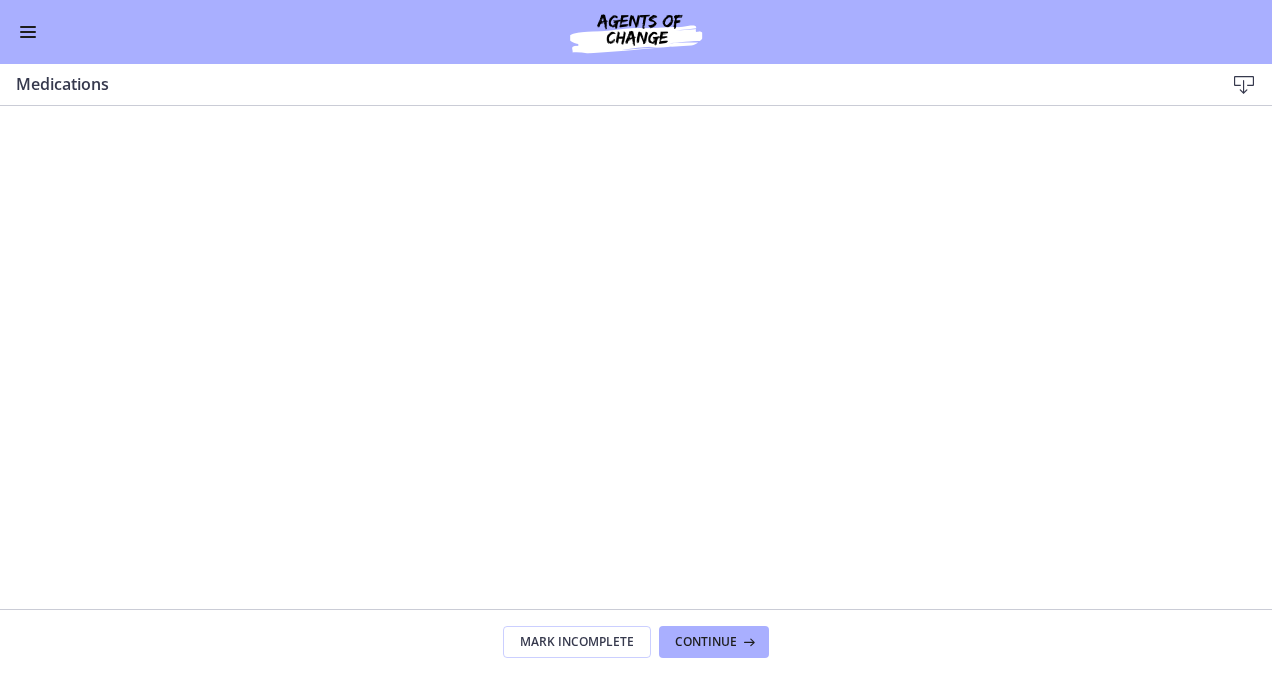 click at bounding box center [28, 32] 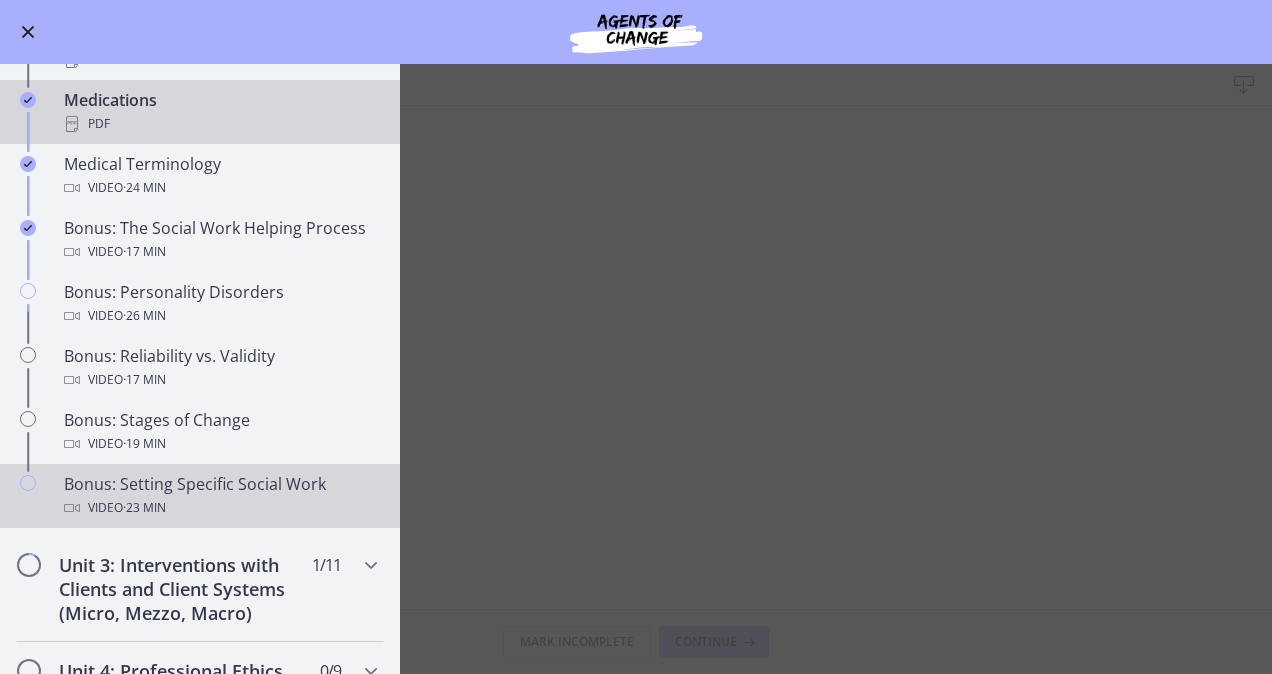 scroll, scrollTop: 1708, scrollLeft: 0, axis: vertical 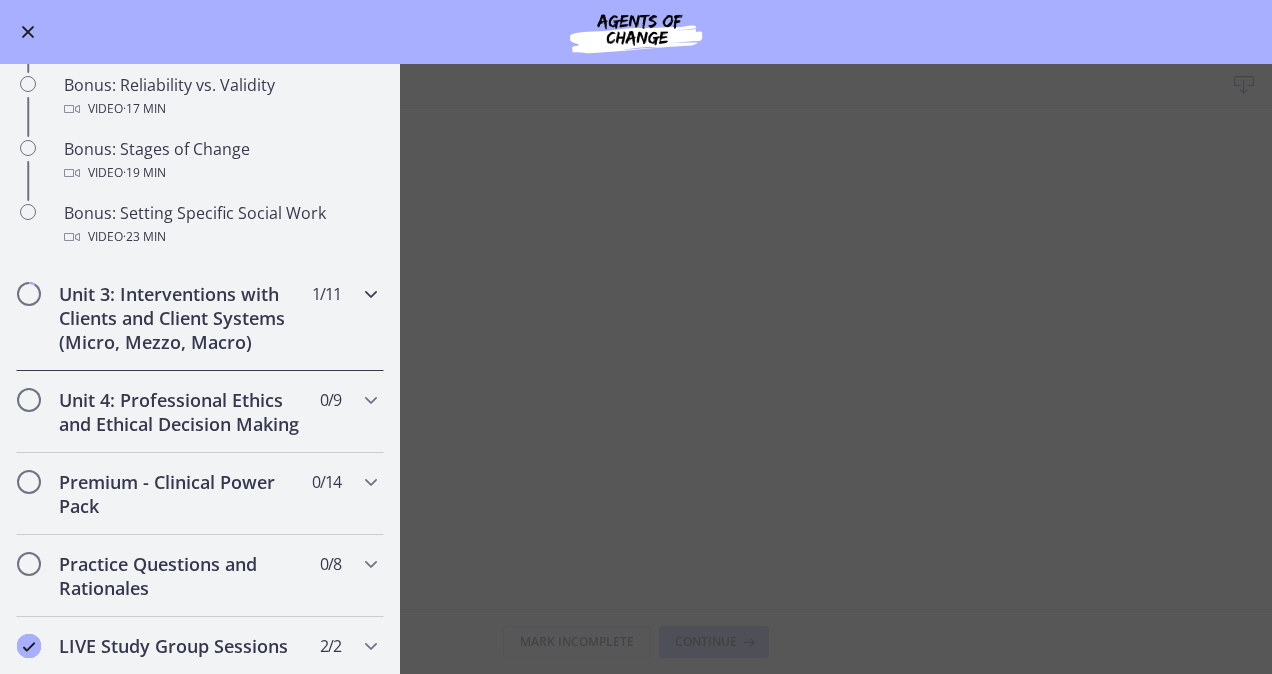 click on "Unit 3: Interventions with Clients and Client Systems (Micro, Mezzo, Macro)" at bounding box center [181, 318] 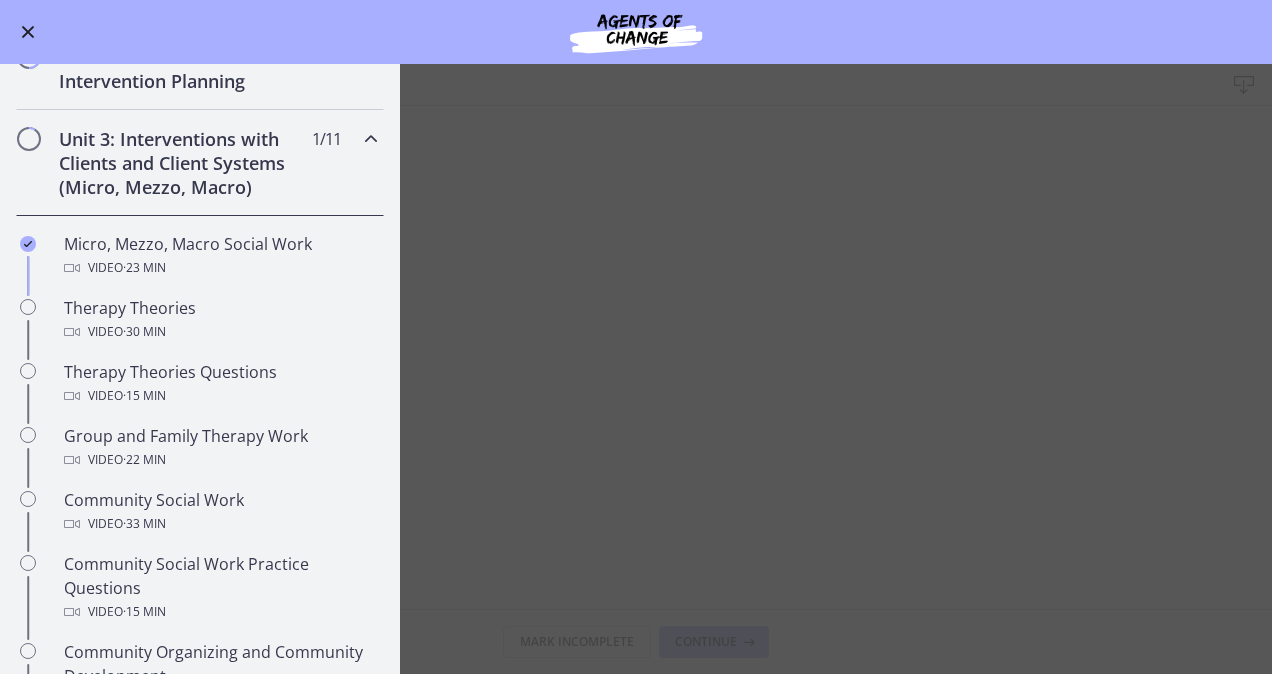 scroll, scrollTop: 582, scrollLeft: 0, axis: vertical 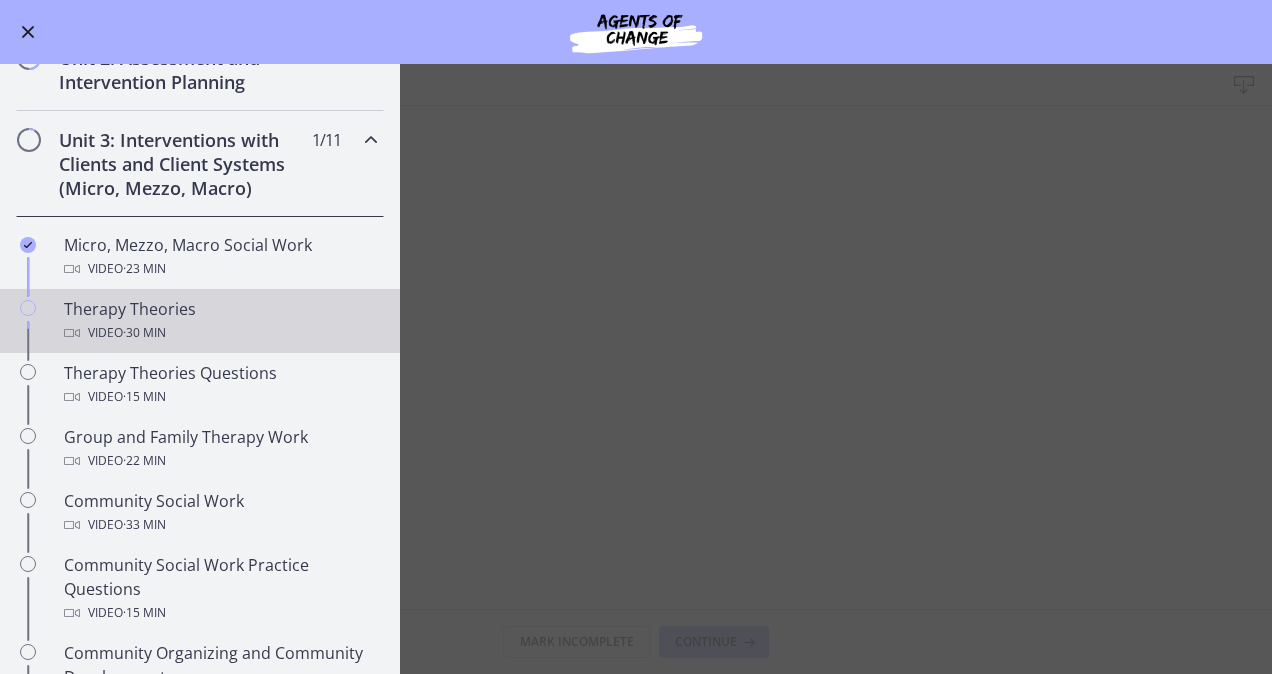 click on "Video
·  [DURATION]" at bounding box center [220, 333] 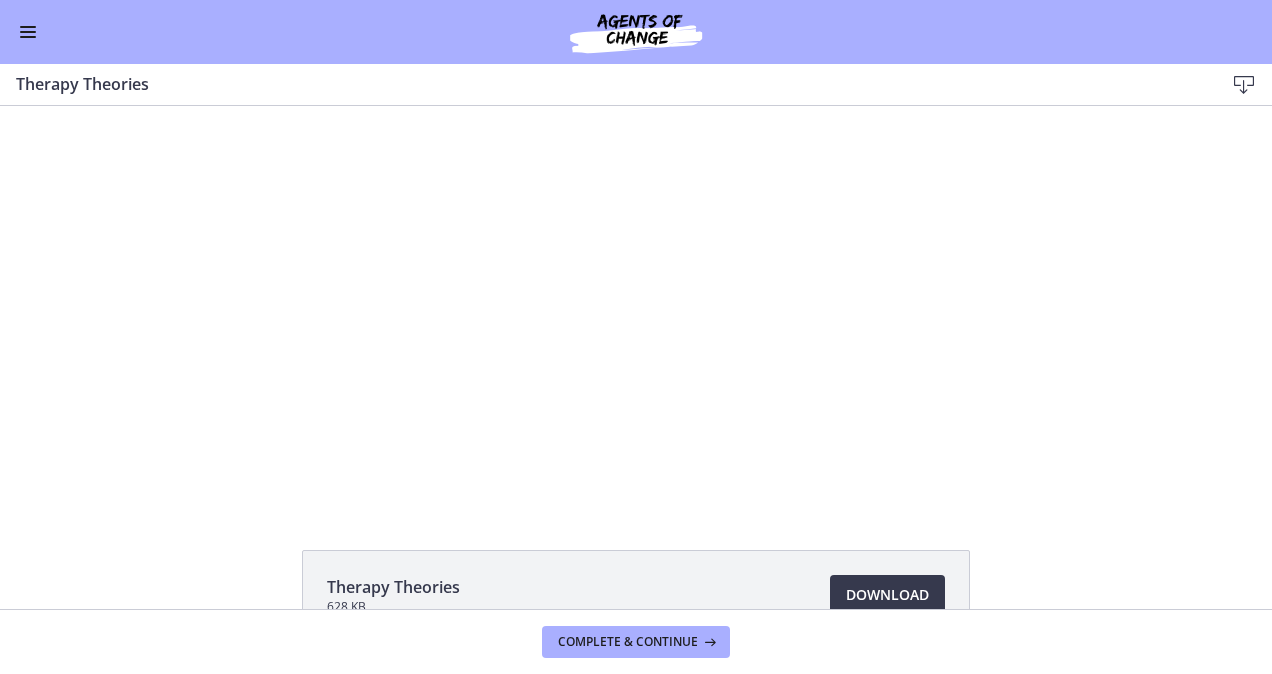 scroll, scrollTop: 0, scrollLeft: 0, axis: both 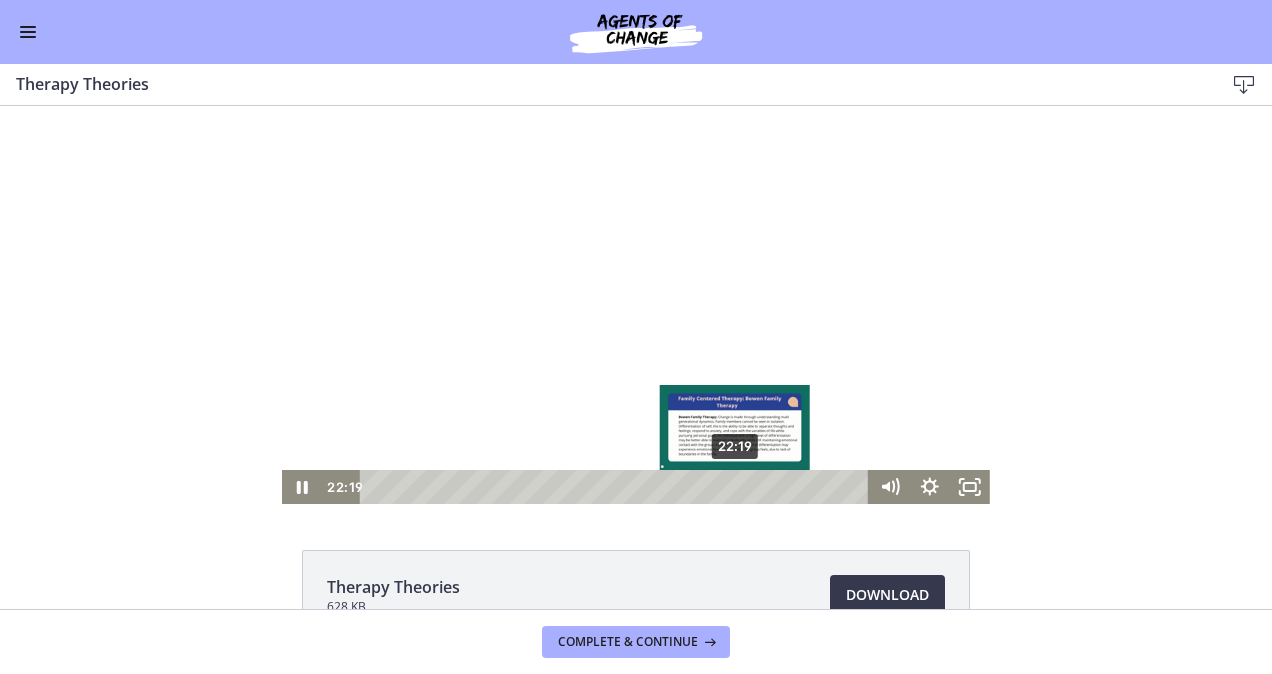 click on "22:19" at bounding box center [617, 487] 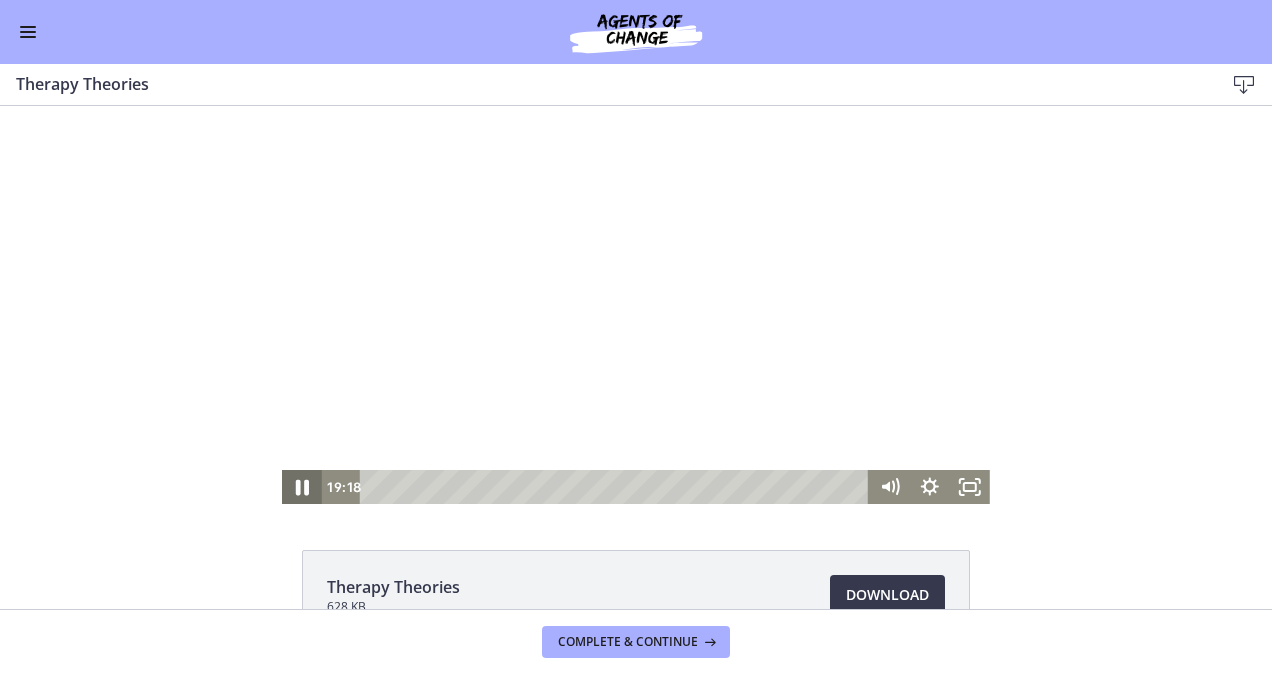 click 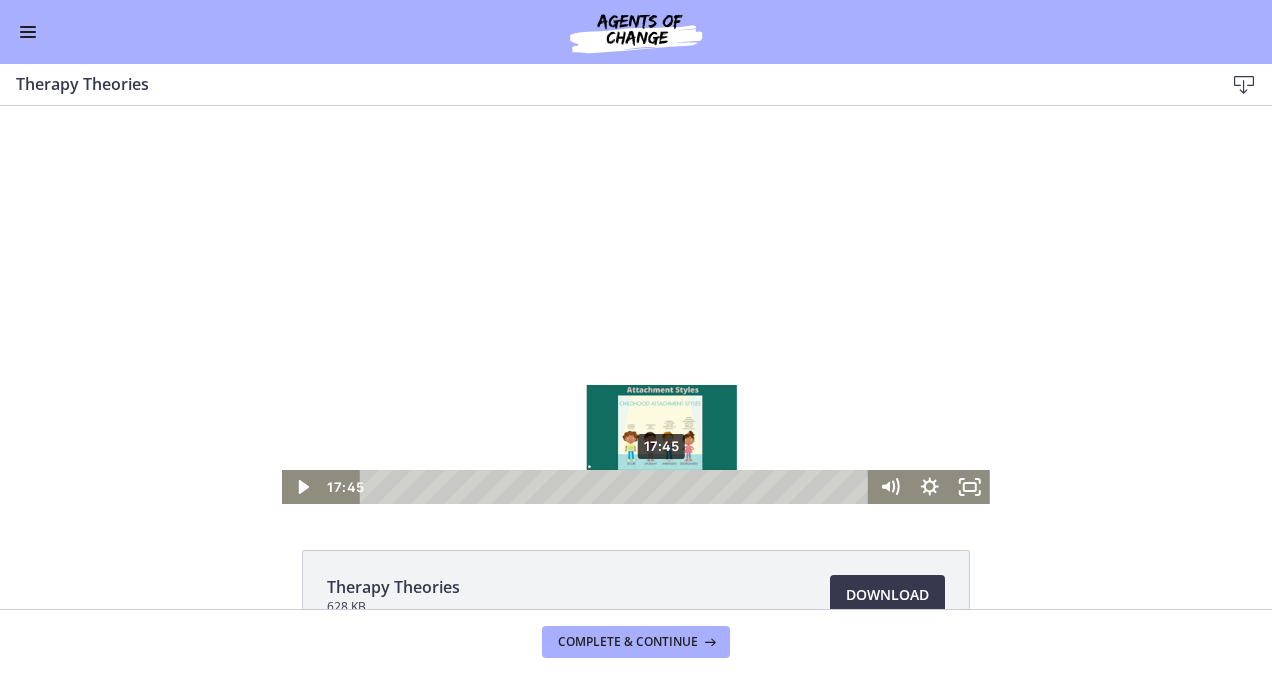 click on "17:45" at bounding box center [617, 487] 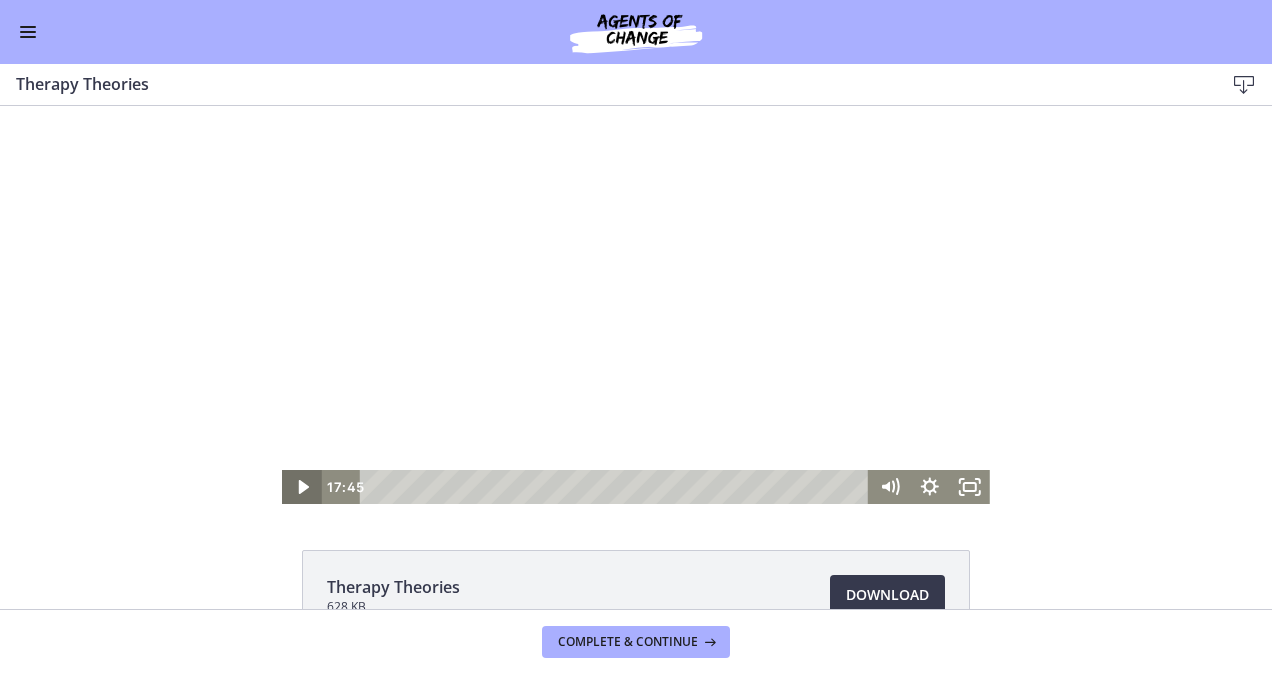 click 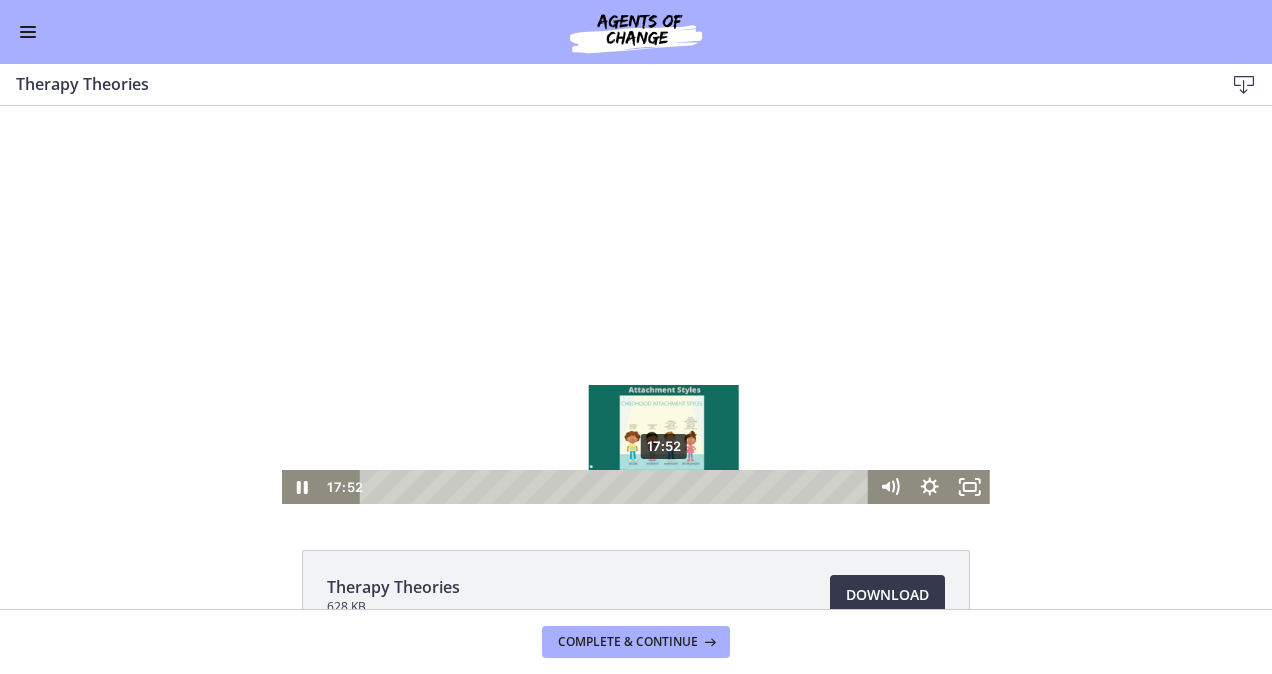 click at bounding box center [663, 486] 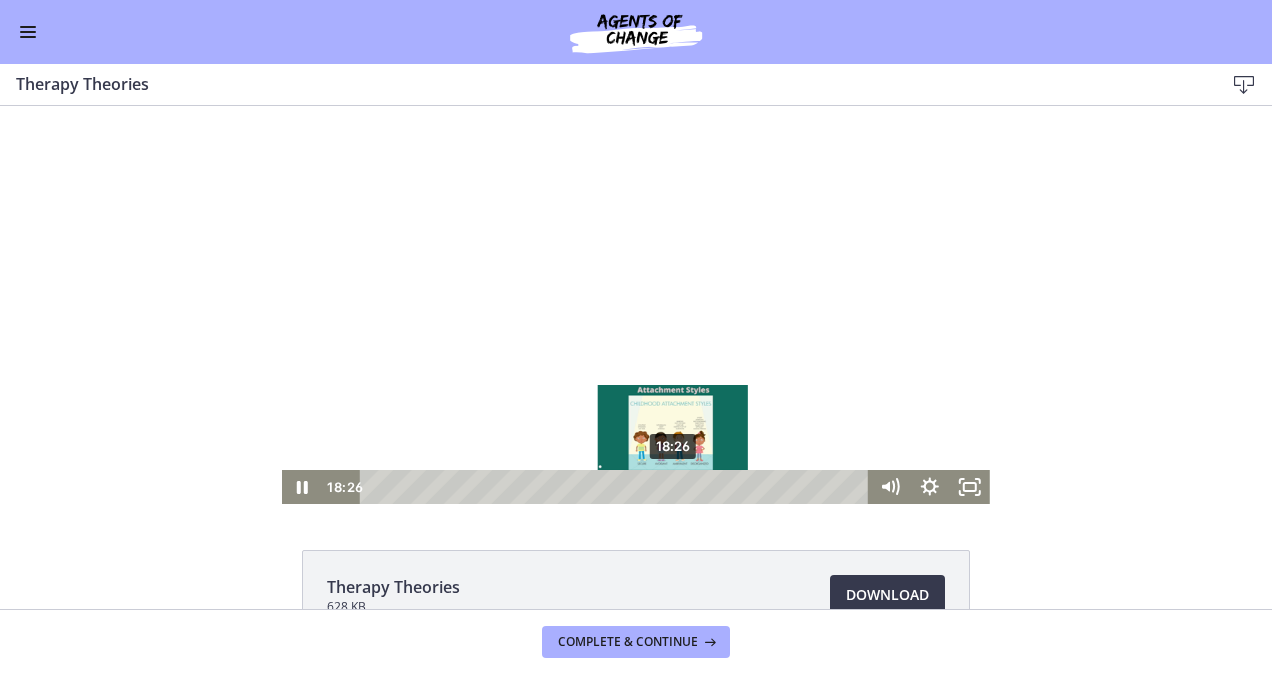 click on "18:26" at bounding box center [617, 487] 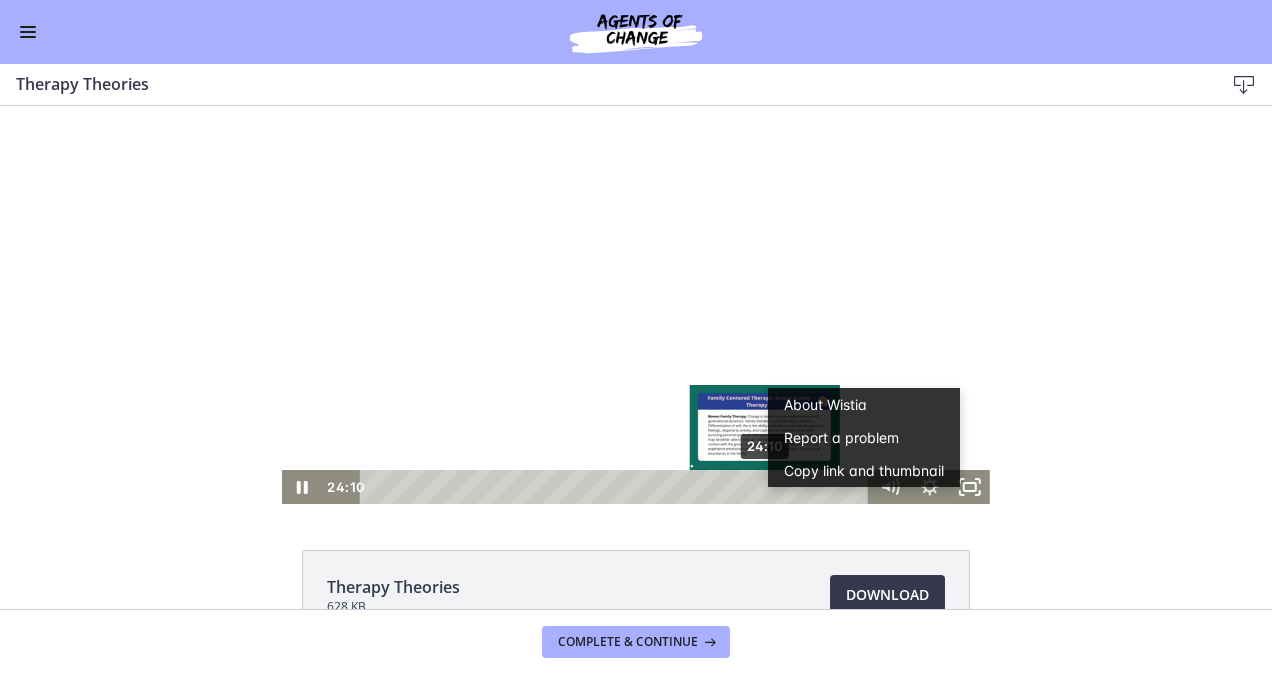 scroll, scrollTop: 0, scrollLeft: 0, axis: both 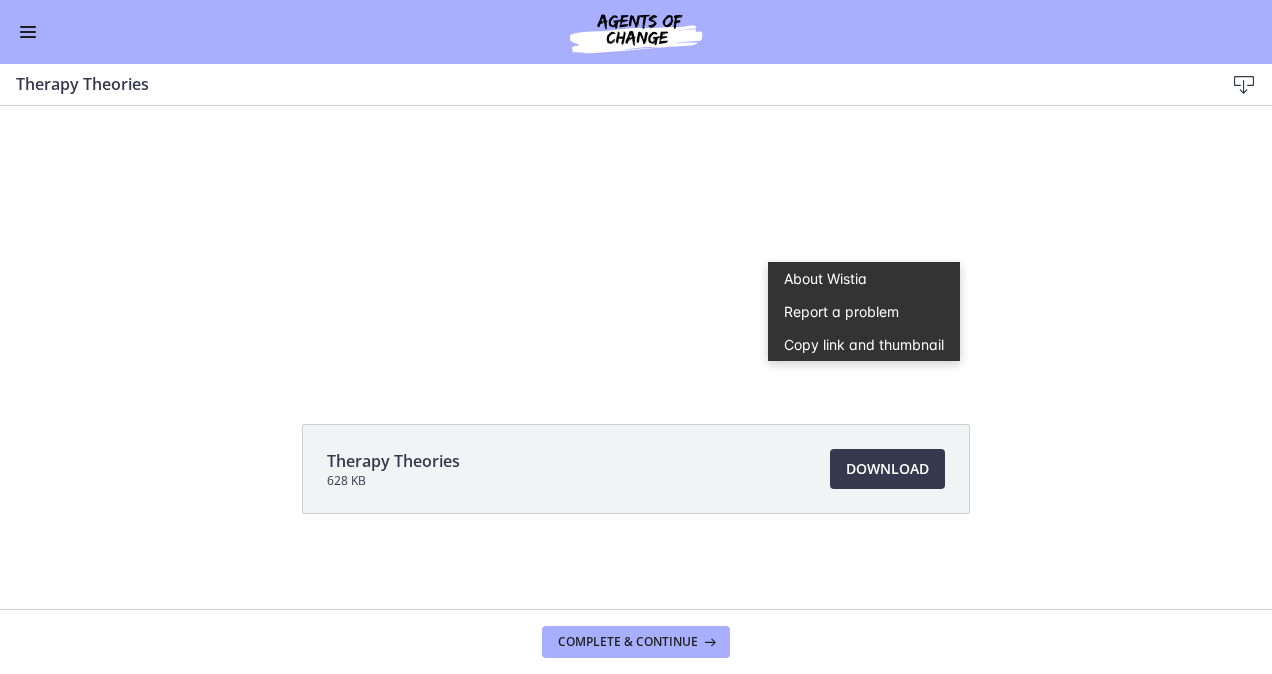 click on "Click for sound
@keyframes VOLUME_SMALL_WAVE_FLASH {
0% { opacity: 0; }
33% { opacity: 1; }
66% { opacity: 1; }
100% { opacity: 0; }
}
@keyframes VOLUME_LARGE_WAVE_FLASH {
0% { opacity: 0; }
33% { opacity: 1; }
66% { opacity: 1; }
100% { opacity: 0; }
}
.volume__small-wave {
animation: VOLUME_SMALL_WAVE_FLASH 2s infinite;
opacity: 0;
}
.volume__large-wave {
animation: VOLUME_LARGE_WAVE_FLASH 2s infinite .3s;
opacity: 0;
}
[TIME] [TIME] About Wistia Report a problem Copy link and thumbnail" at bounding box center [636, 179] 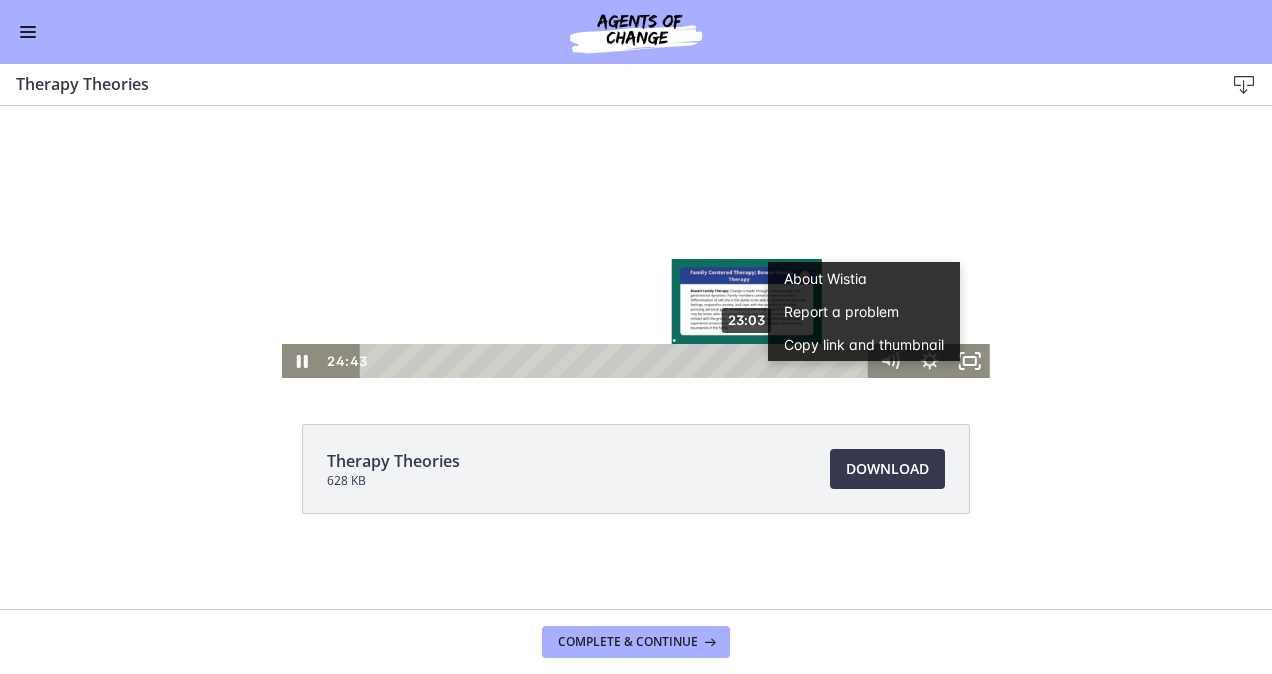 click on "23:03" at bounding box center (617, 361) 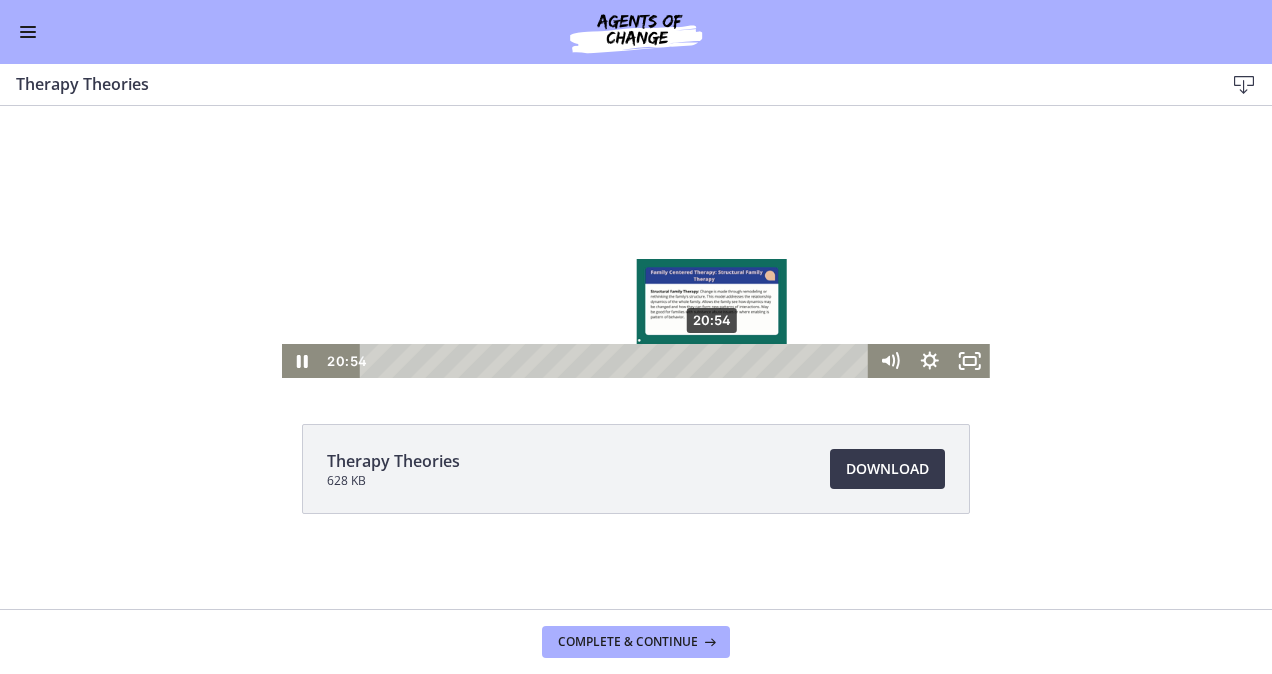 click on "20:54" at bounding box center (617, 361) 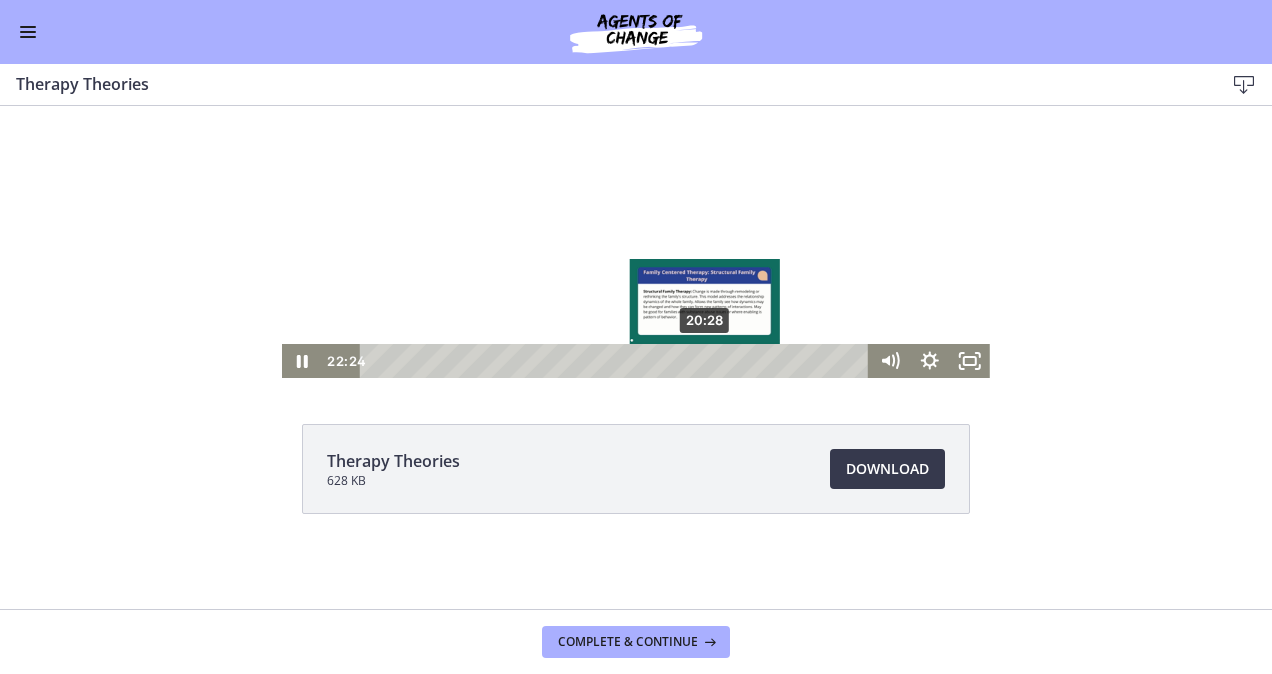 click on "20:28" at bounding box center [617, 361] 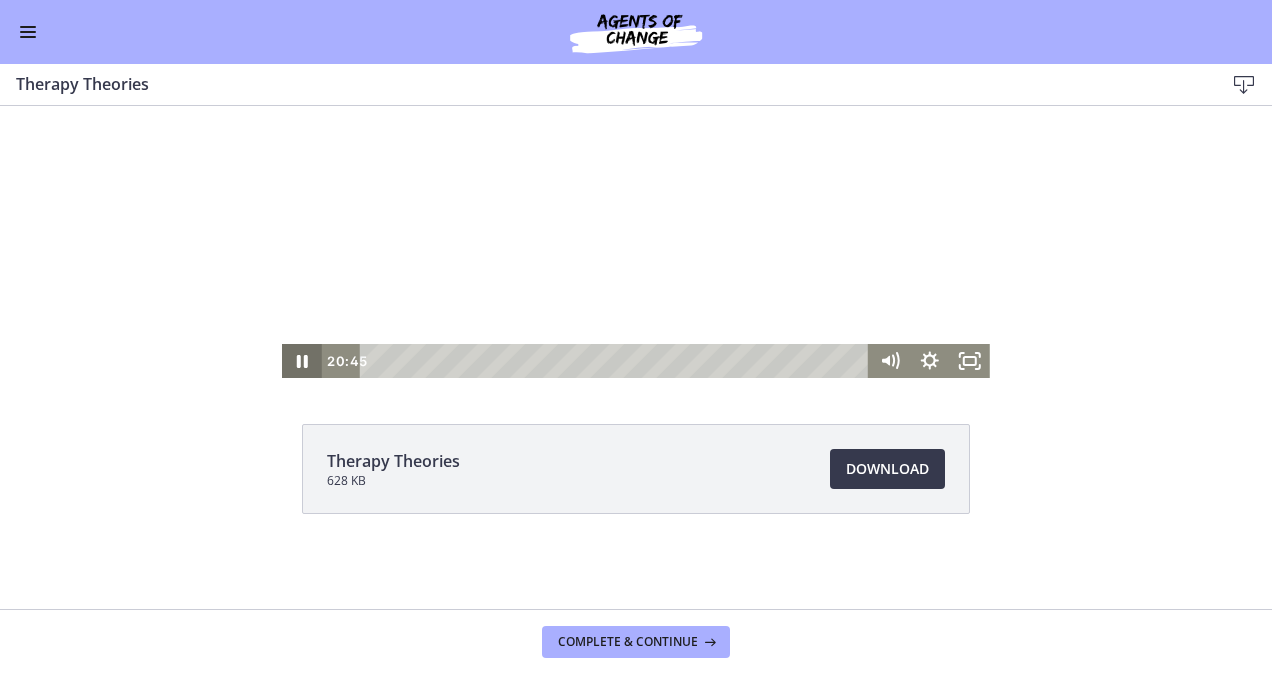 click 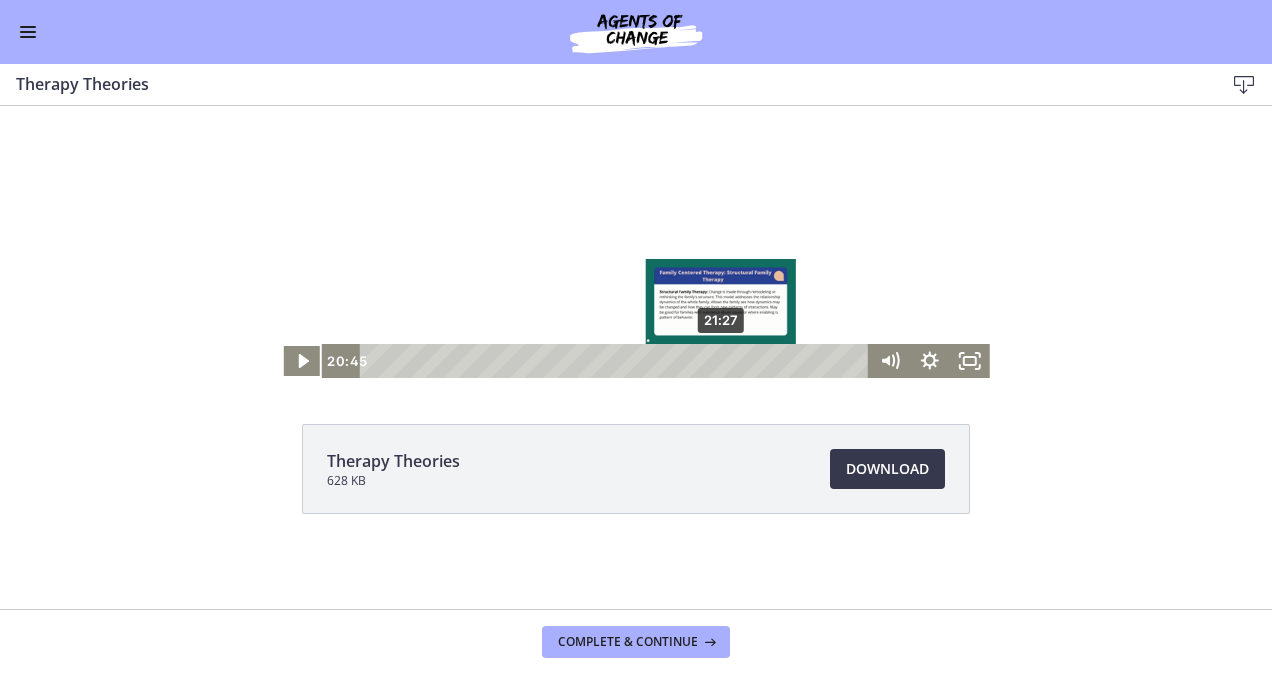 click on "21:27" at bounding box center [617, 361] 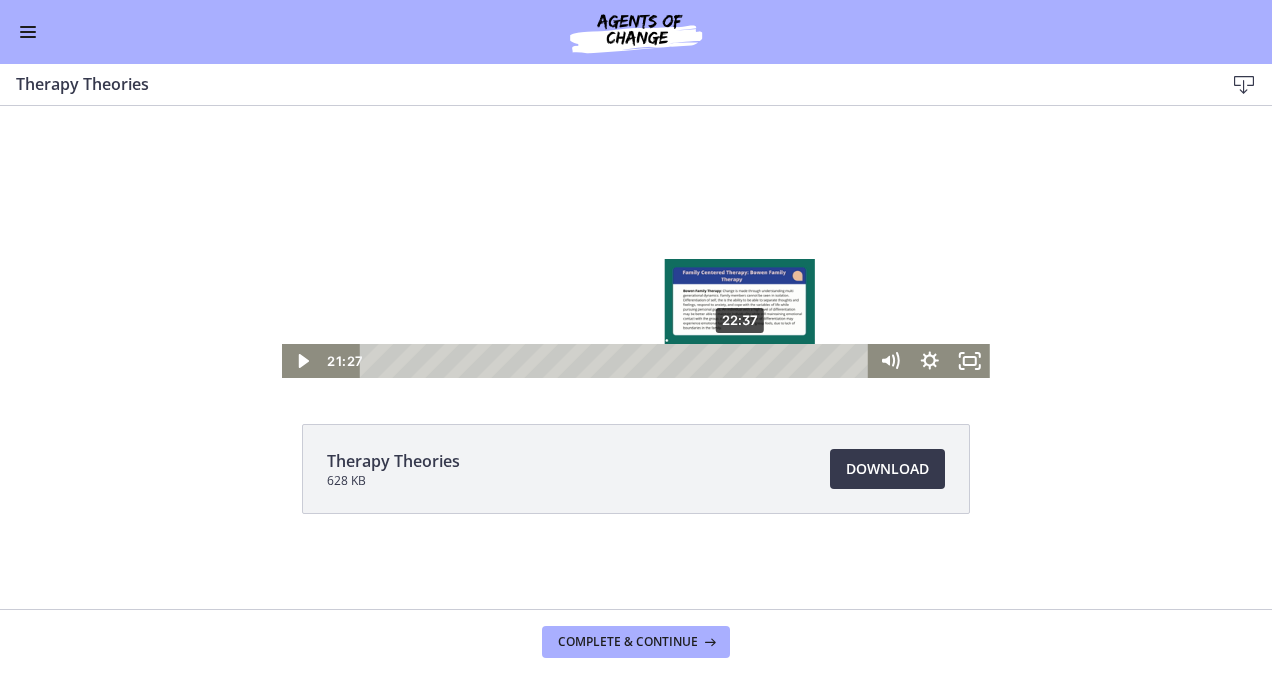 click on "22:37" at bounding box center [617, 361] 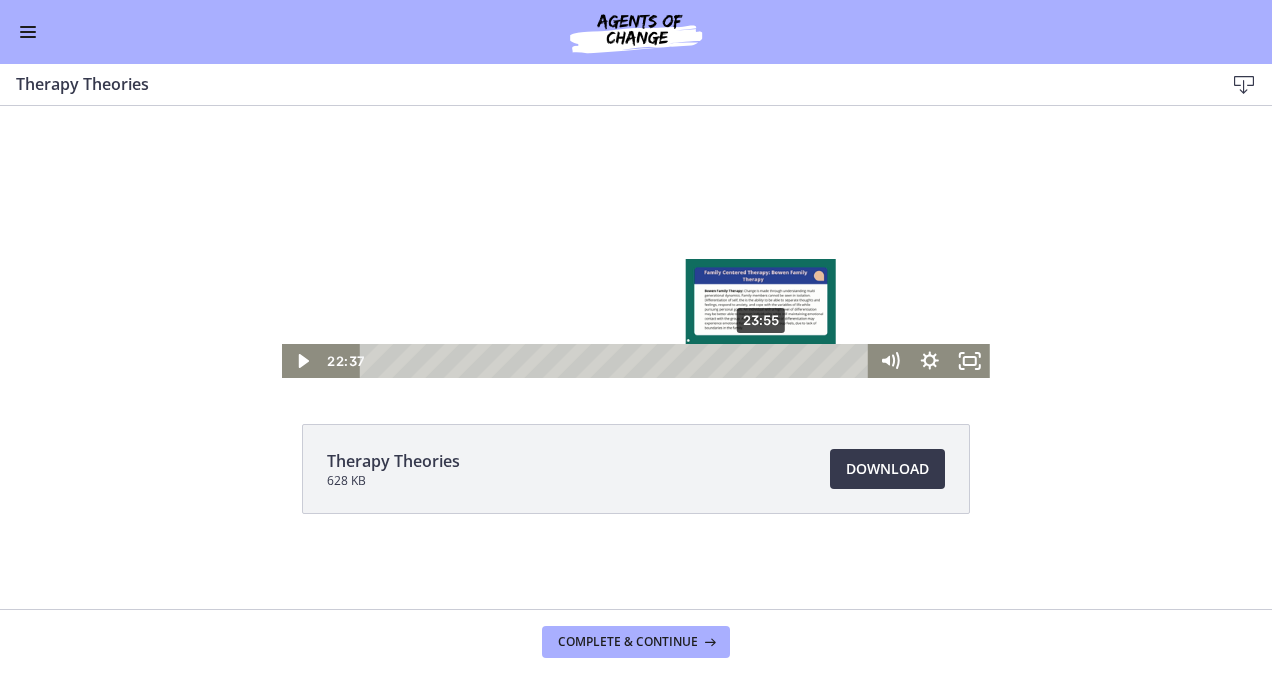 click on "23:55" at bounding box center (617, 361) 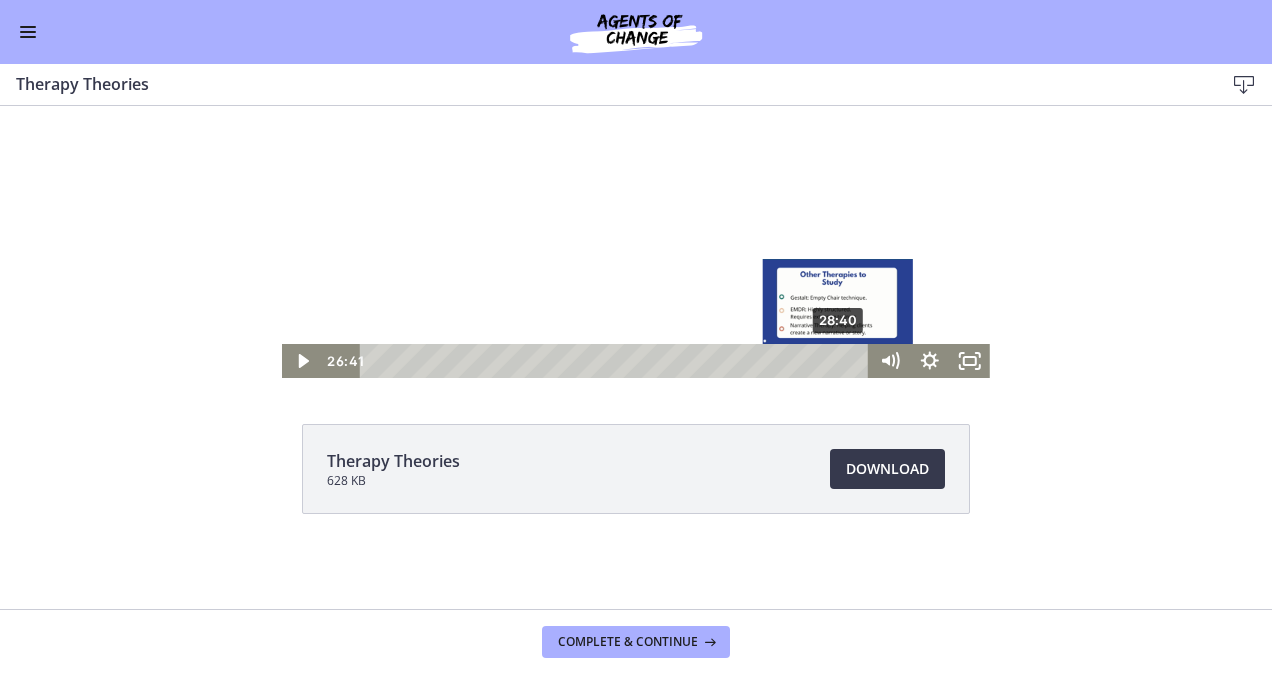 click on "28:40" at bounding box center (617, 361) 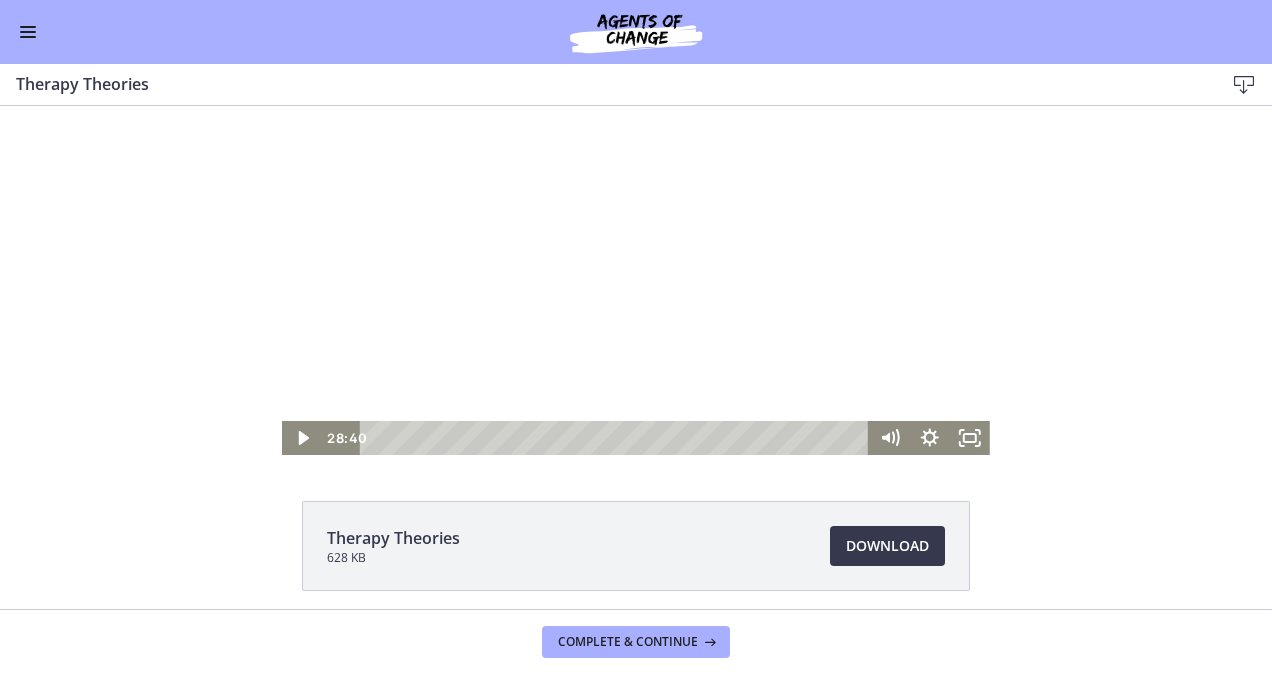 scroll, scrollTop: 50, scrollLeft: 0, axis: vertical 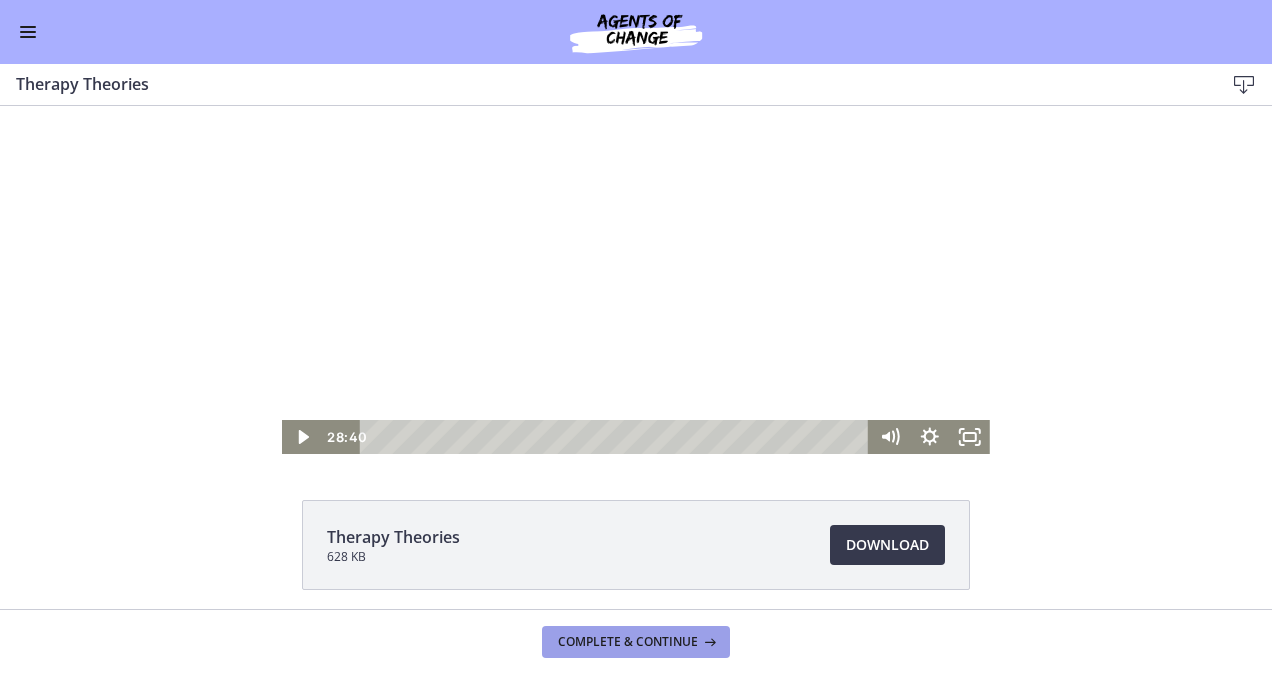 click on "Complete & continue" at bounding box center [628, 642] 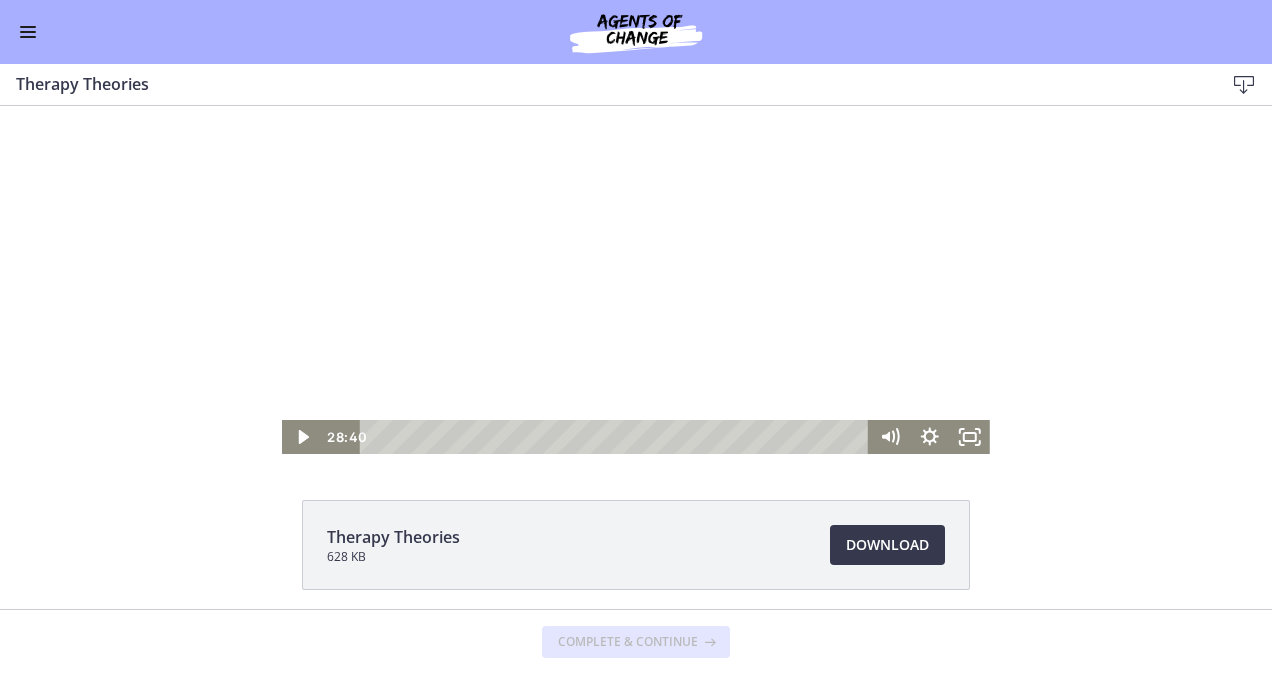 scroll, scrollTop: 0, scrollLeft: 0, axis: both 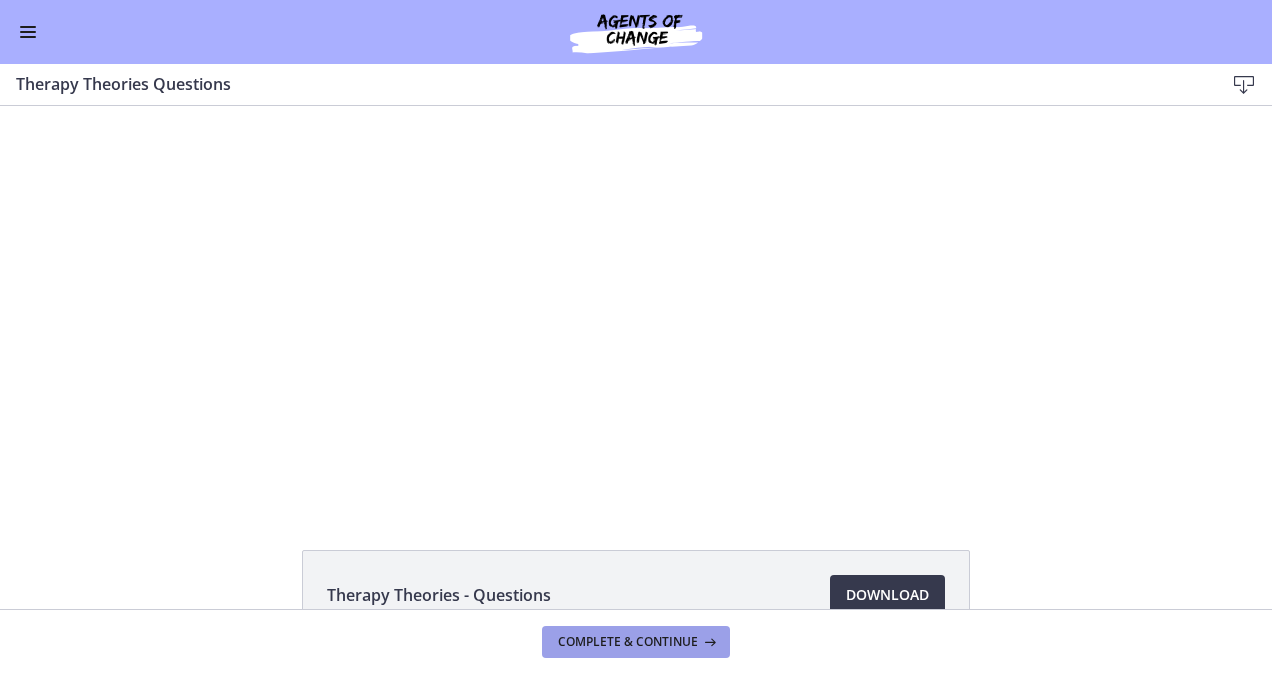 click on "Complete & continue" at bounding box center [628, 642] 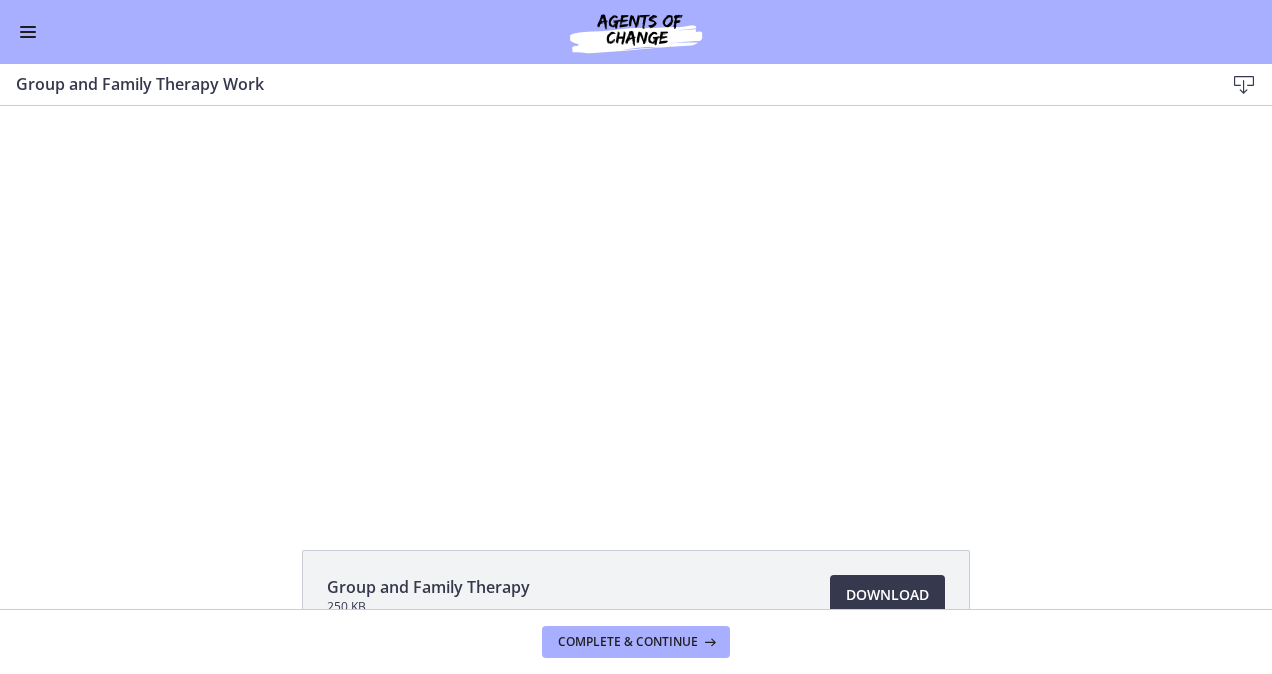 scroll, scrollTop: 0, scrollLeft: 0, axis: both 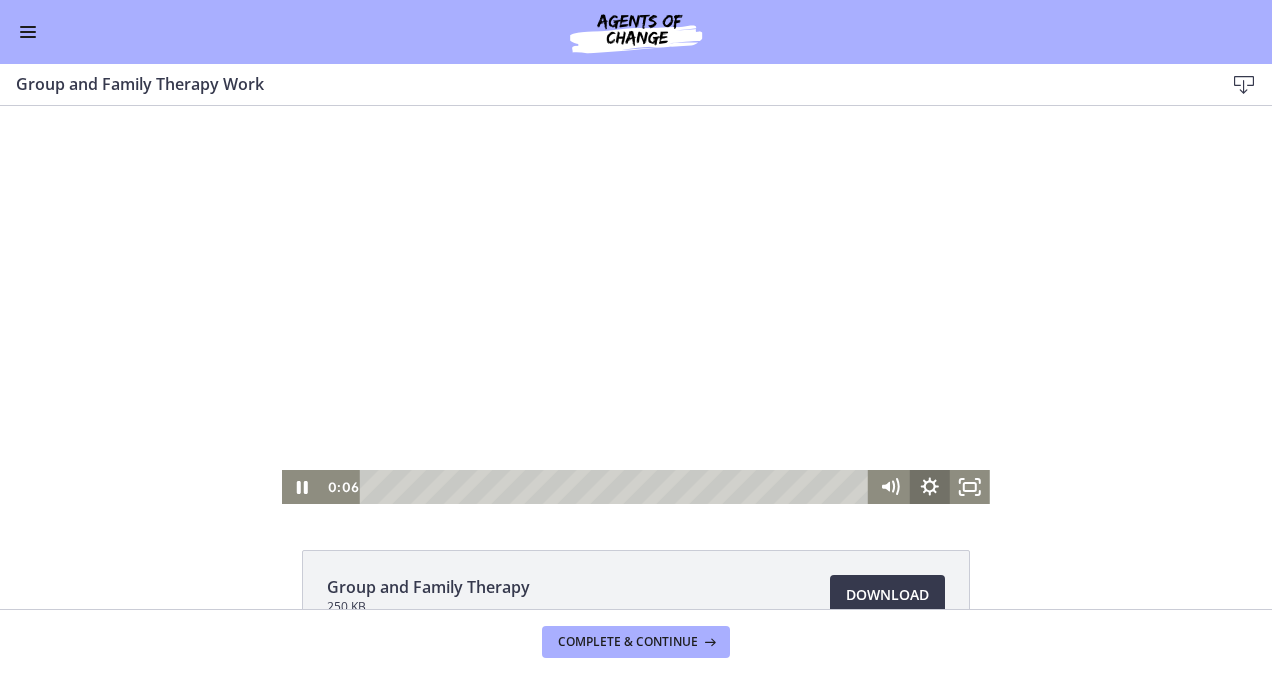 click 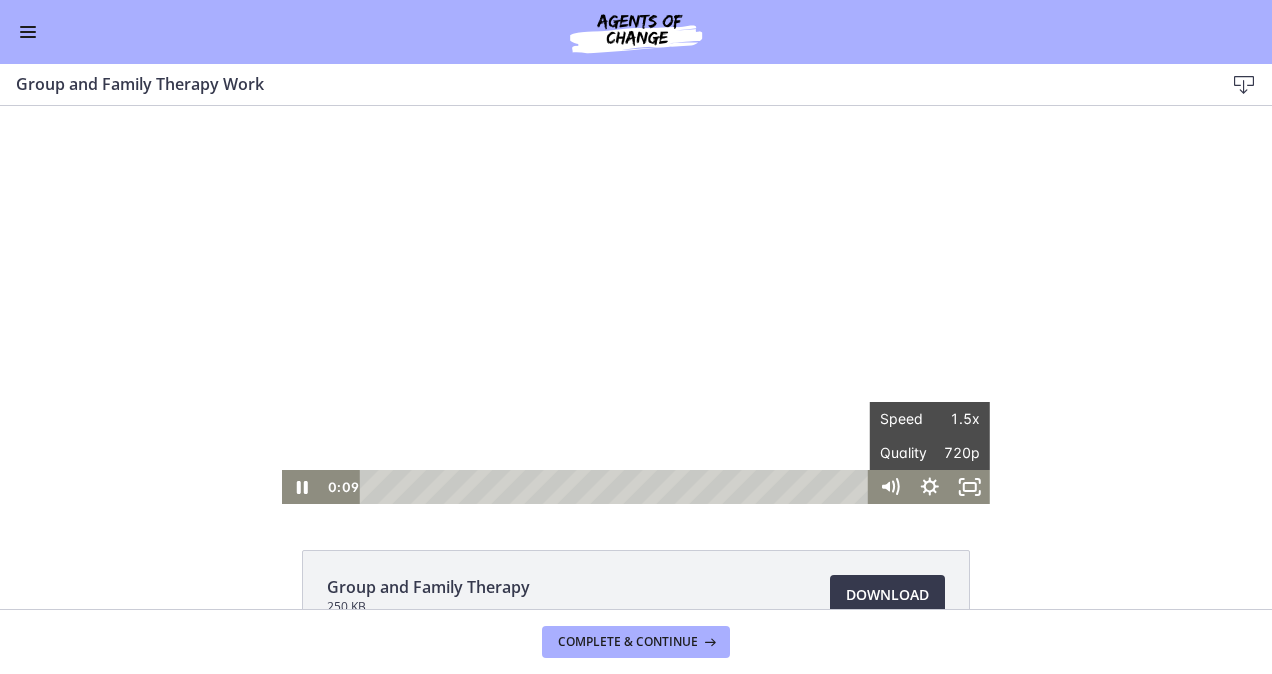 click on "Click for sound
@keyframes VOLUME_SMALL_WAVE_FLASH {
0% { opacity: 0; }
33% { opacity: 1; }
66% { opacity: 1; }
100% { opacity: 0; }
}
@keyframes VOLUME_LARGE_WAVE_FLASH {
0% { opacity: 0; }
33% { opacity: 1; }
66% { opacity: 1; }
100% { opacity: 0; }
}
.volume__small-wave {
animation: VOLUME_SMALL_WAVE_FLASH 2s infinite;
opacity: 0;
}
.volume__large-wave {
animation: VOLUME_LARGE_WAVE_FLASH 2s infinite .3s;
opacity: 0;
}
[TIME] [TIME] Speed 1.5x Speed 0.5x 0.75x 1x 1.25x 1.5x 1.75x 2x Quality 720p Quality Auto 224p 360p 540p 720p" at bounding box center (636, 305) 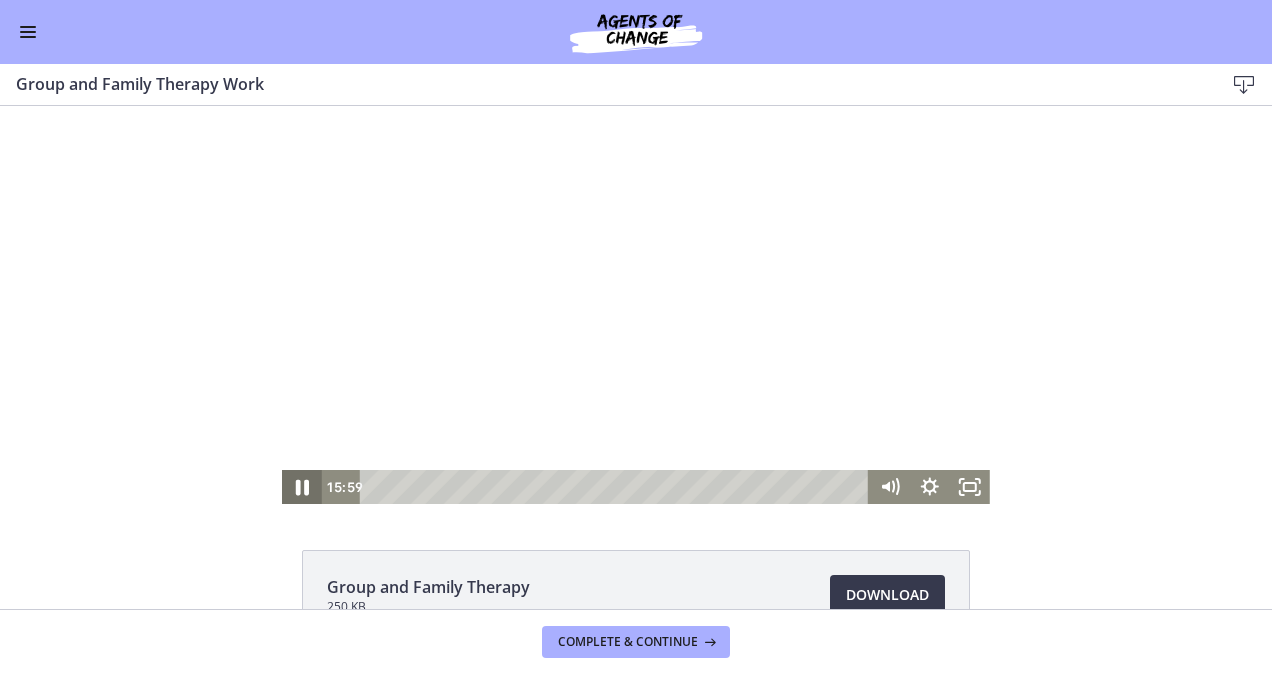 click 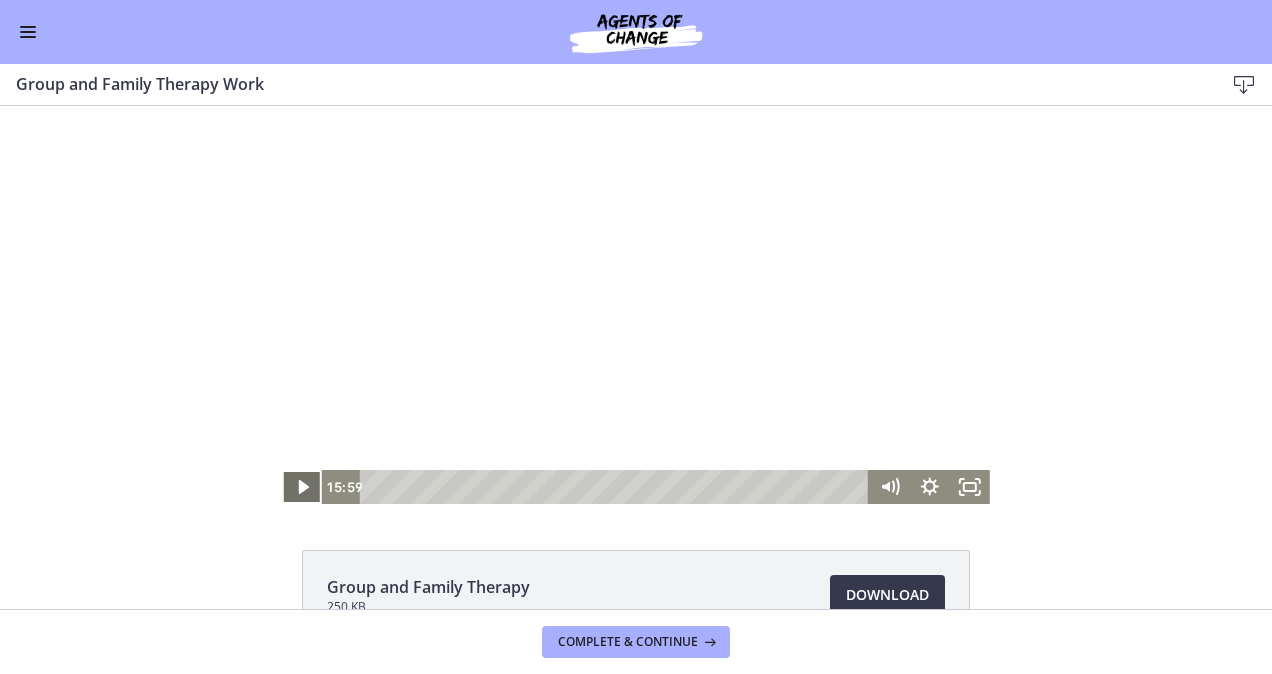 click 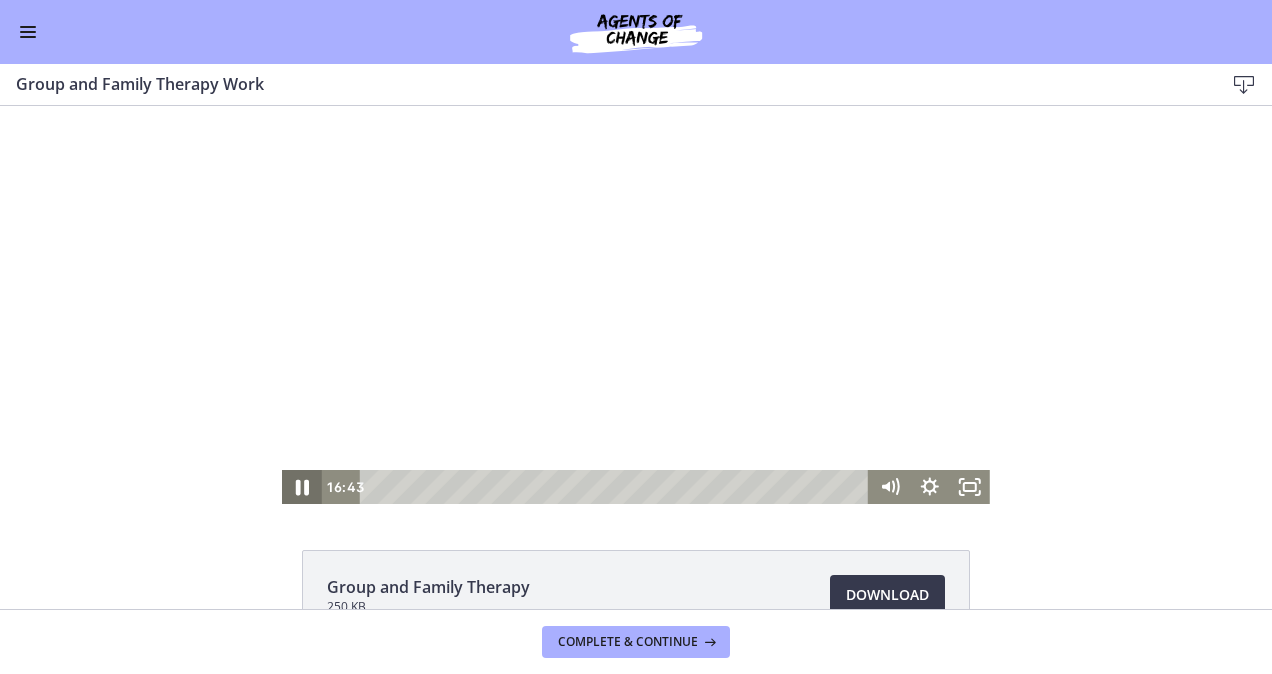 click 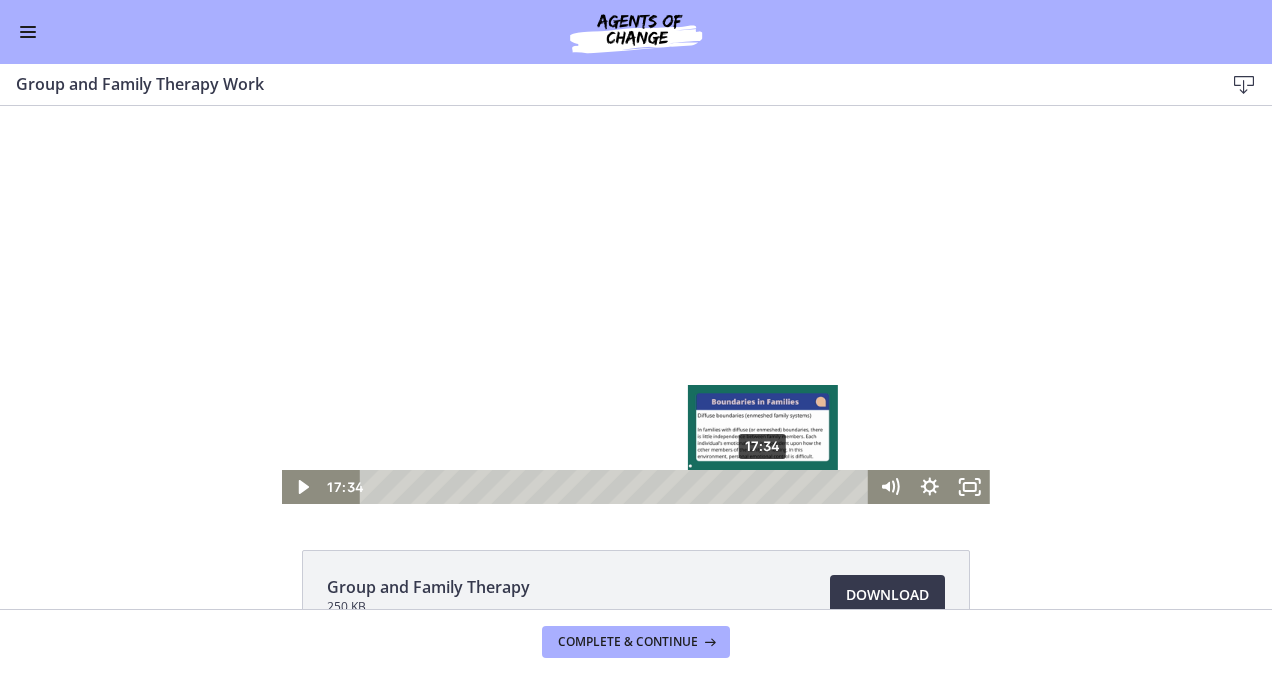 click on "17:34" at bounding box center (617, 487) 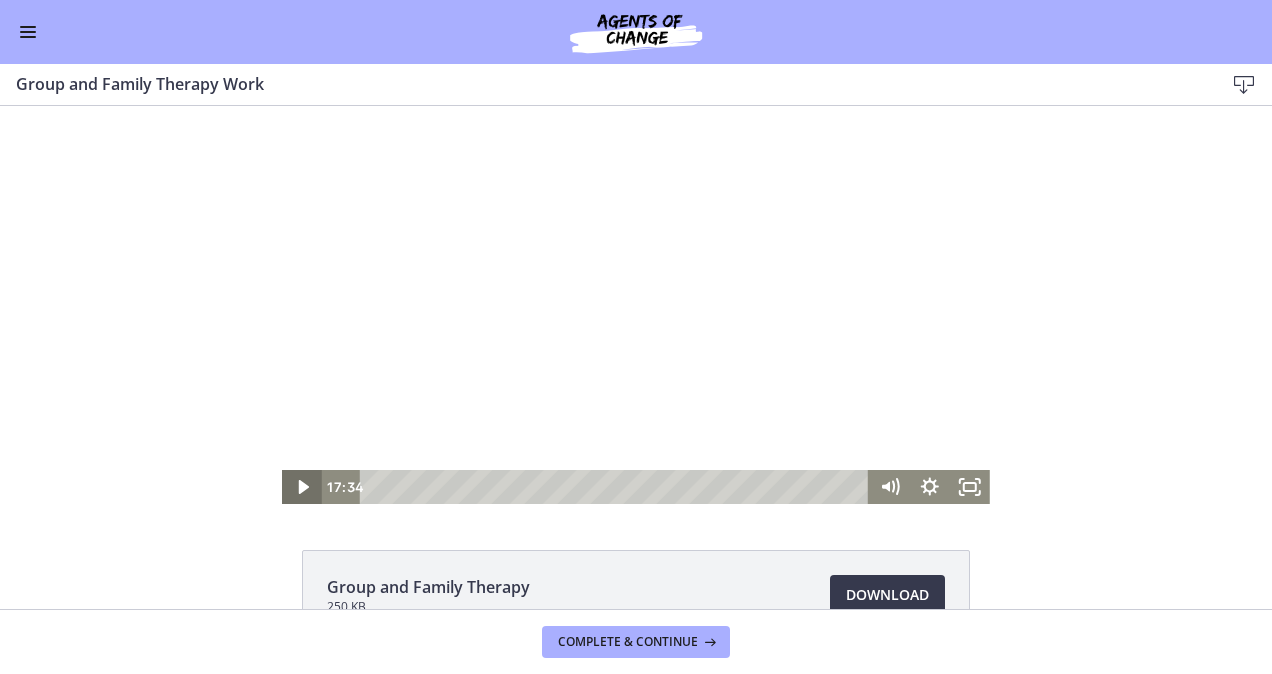 click 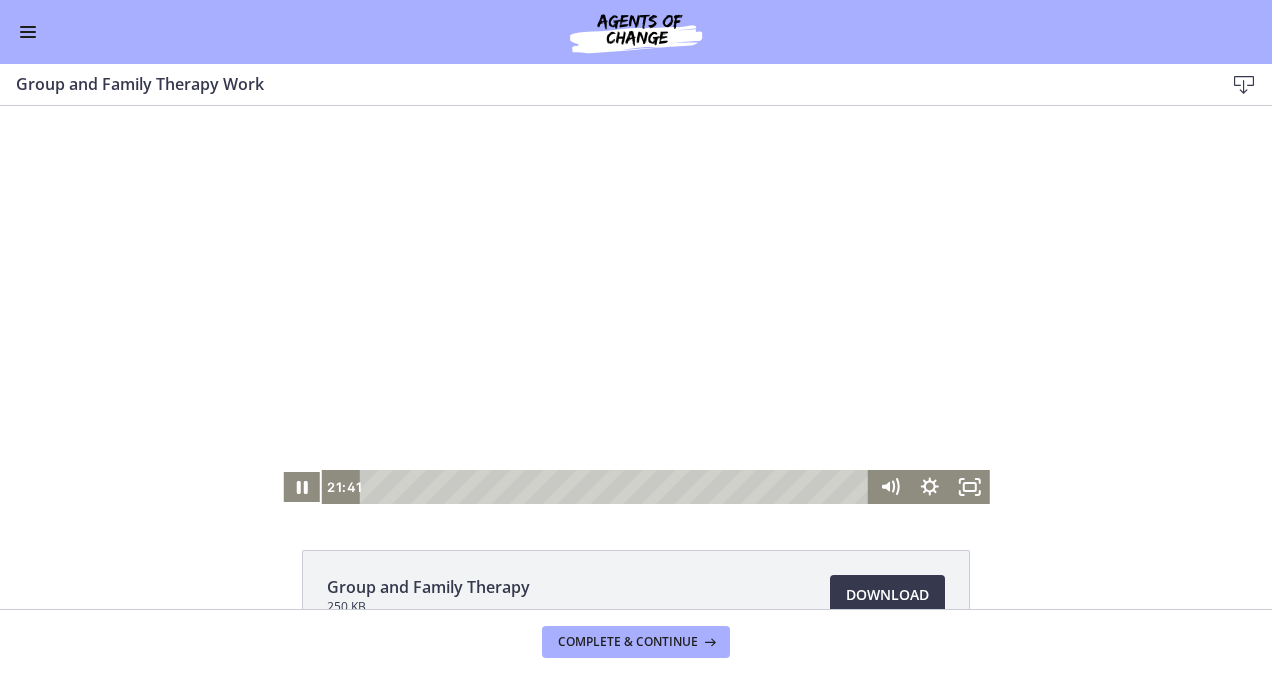 scroll, scrollTop: 126, scrollLeft: 0, axis: vertical 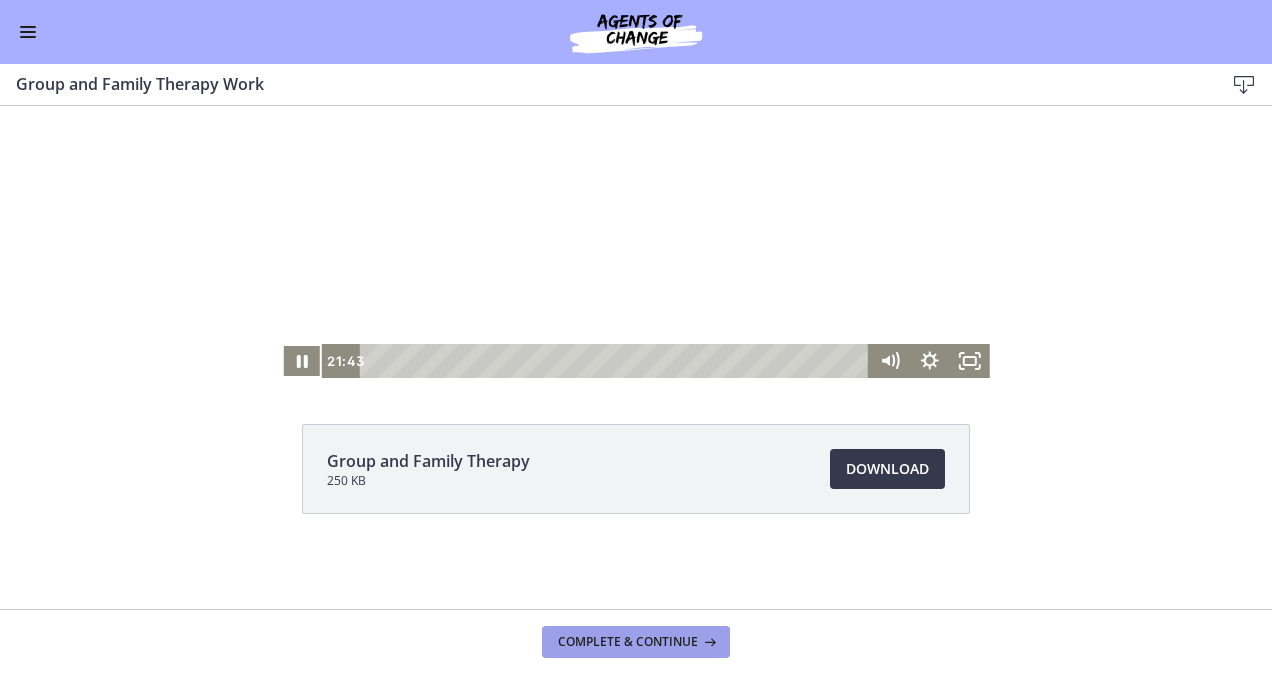 click on "Complete & continue" at bounding box center [636, 642] 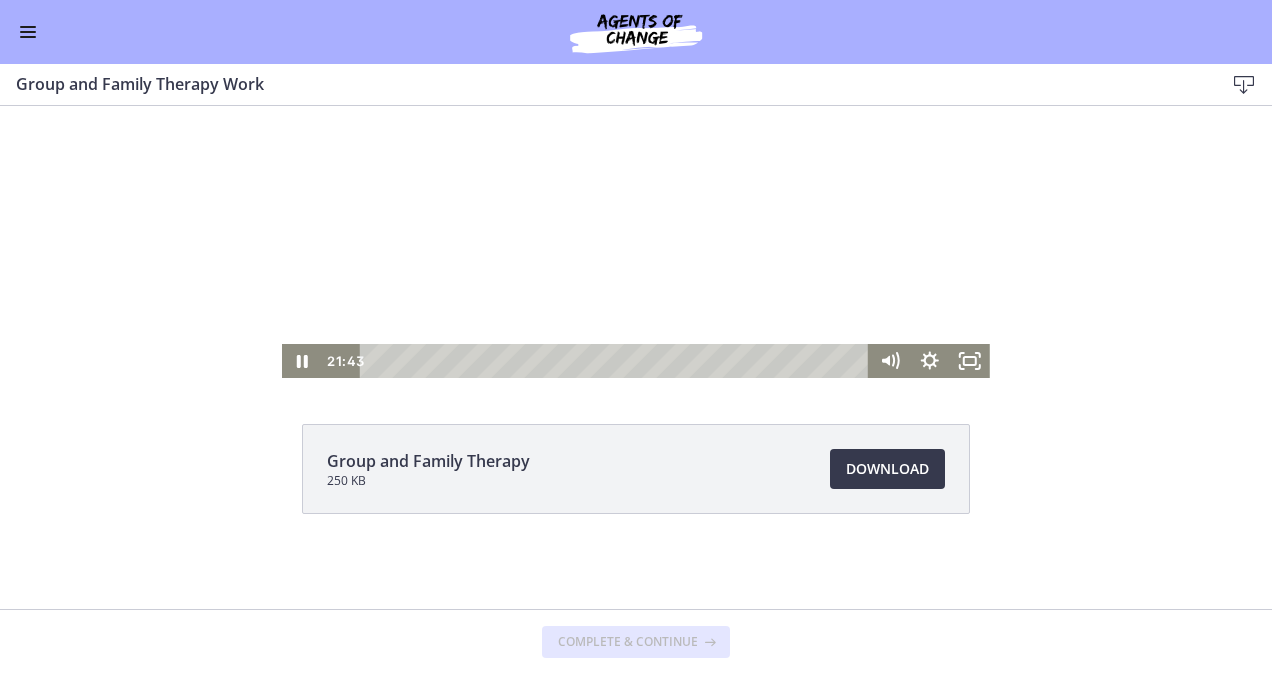 scroll, scrollTop: 0, scrollLeft: 0, axis: both 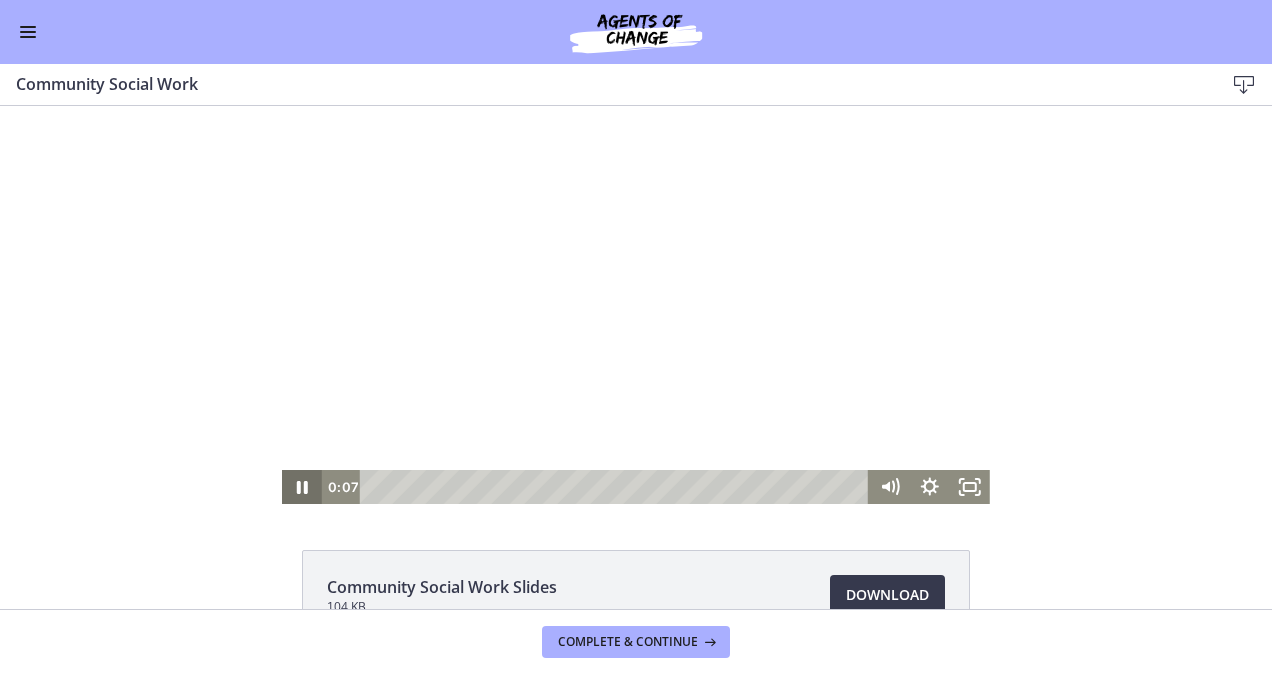 click 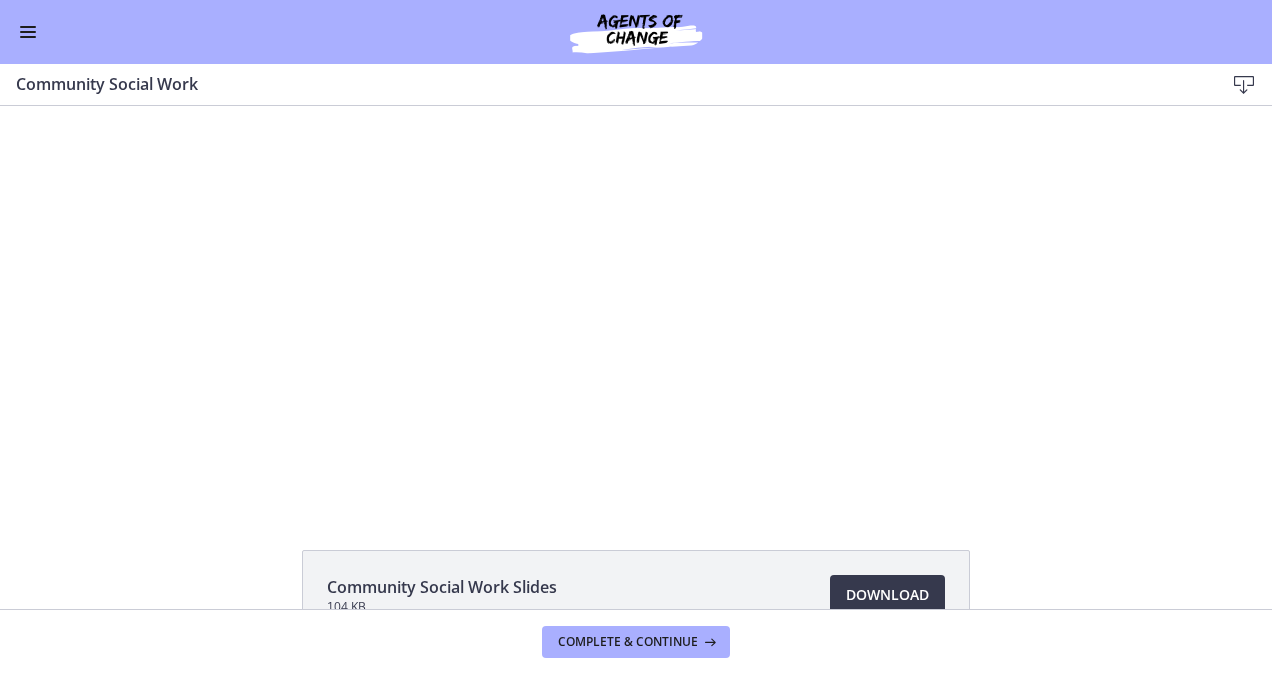 click on "Go to Dashboard" at bounding box center [636, 32] 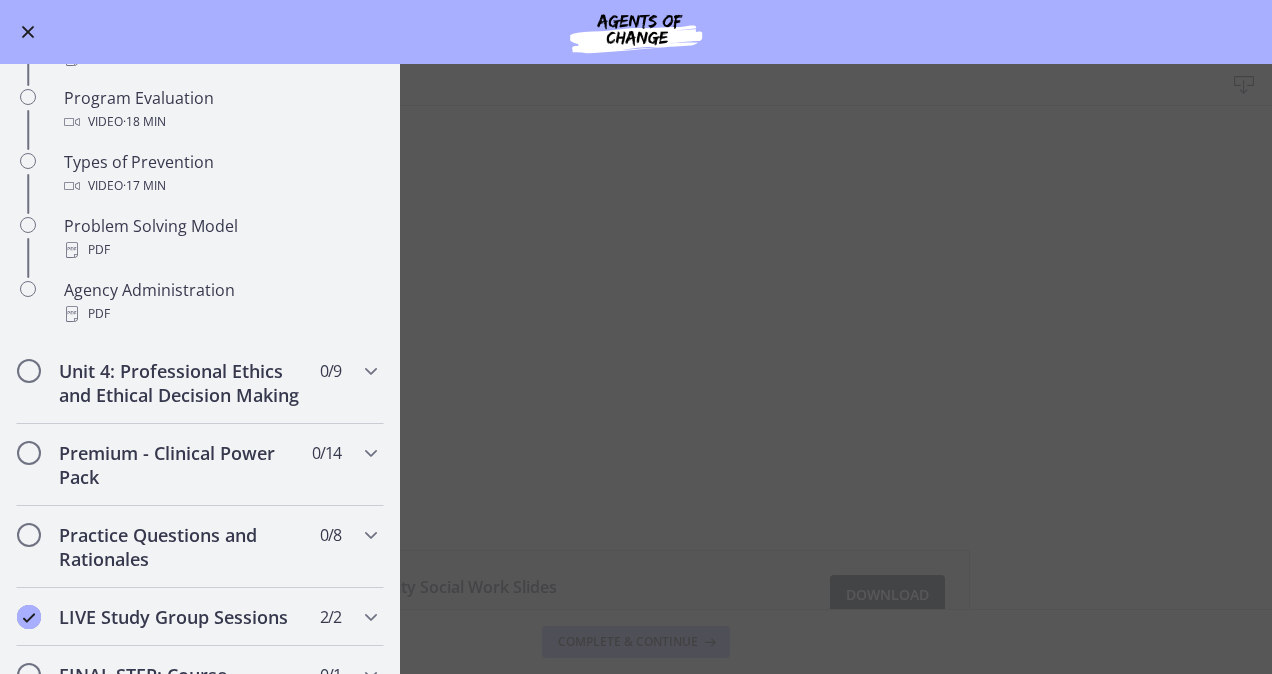 scroll, scrollTop: 1269, scrollLeft: 0, axis: vertical 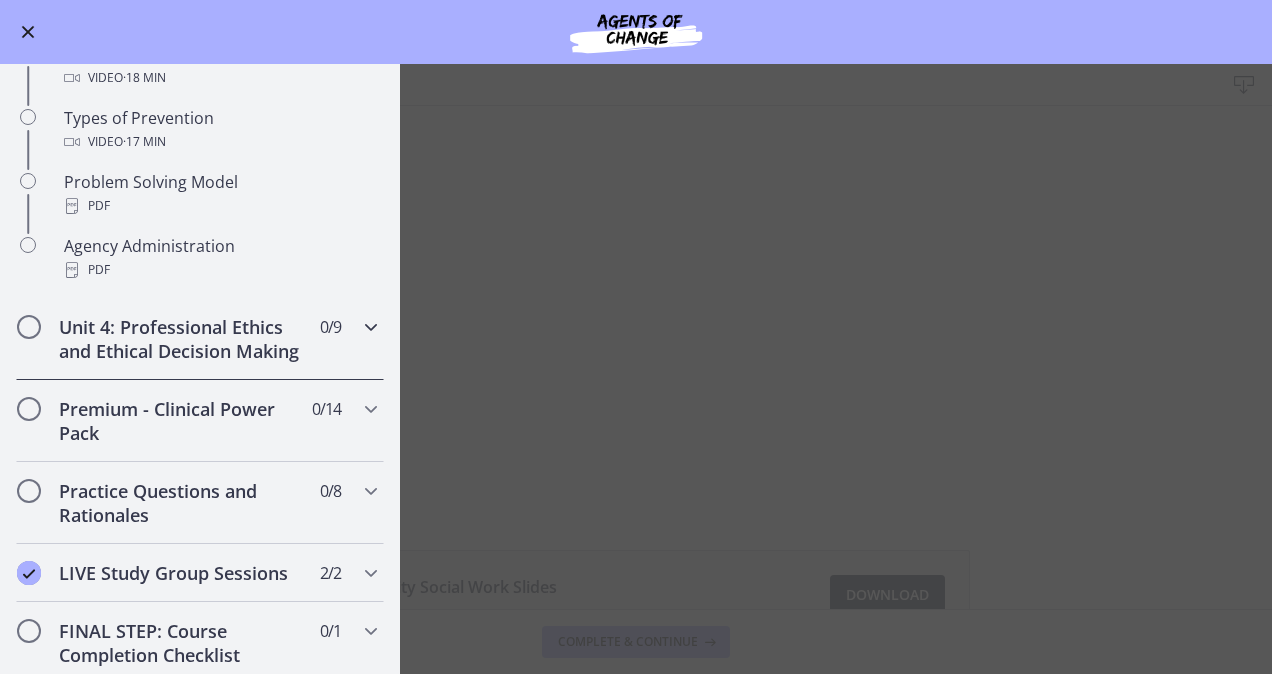 click on "Unit 4: Professional Ethics and Ethical Decision Making" at bounding box center (181, 339) 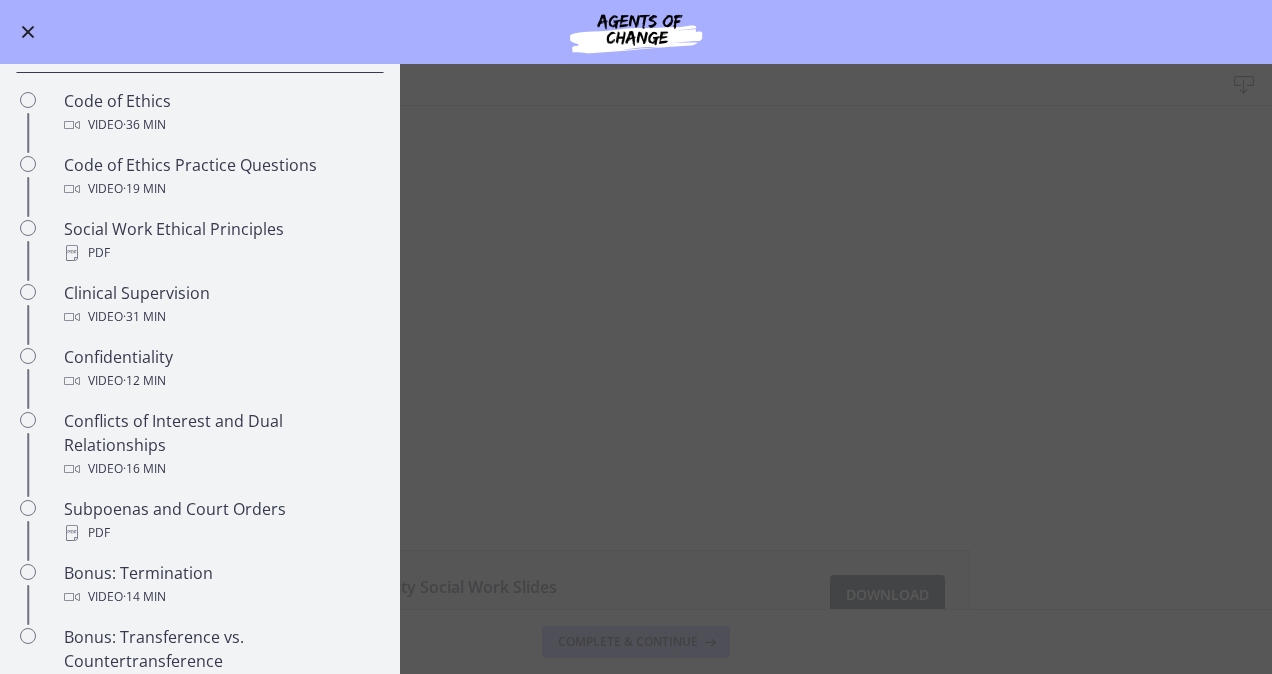 scroll, scrollTop: 797, scrollLeft: 0, axis: vertical 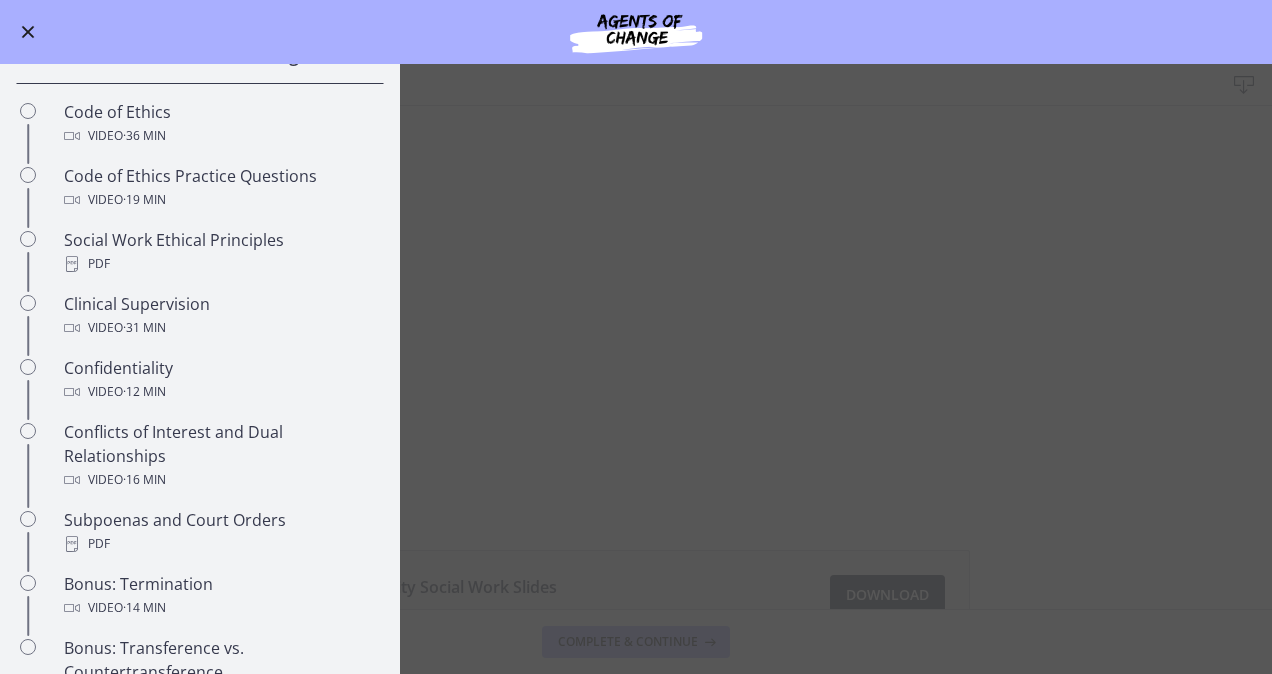 click on "Community Social Work
Download
Enable fullscreen
Community Social Work Slides
104 KB
Download
Opens in a new window
Complete & continue" at bounding box center (636, 369) 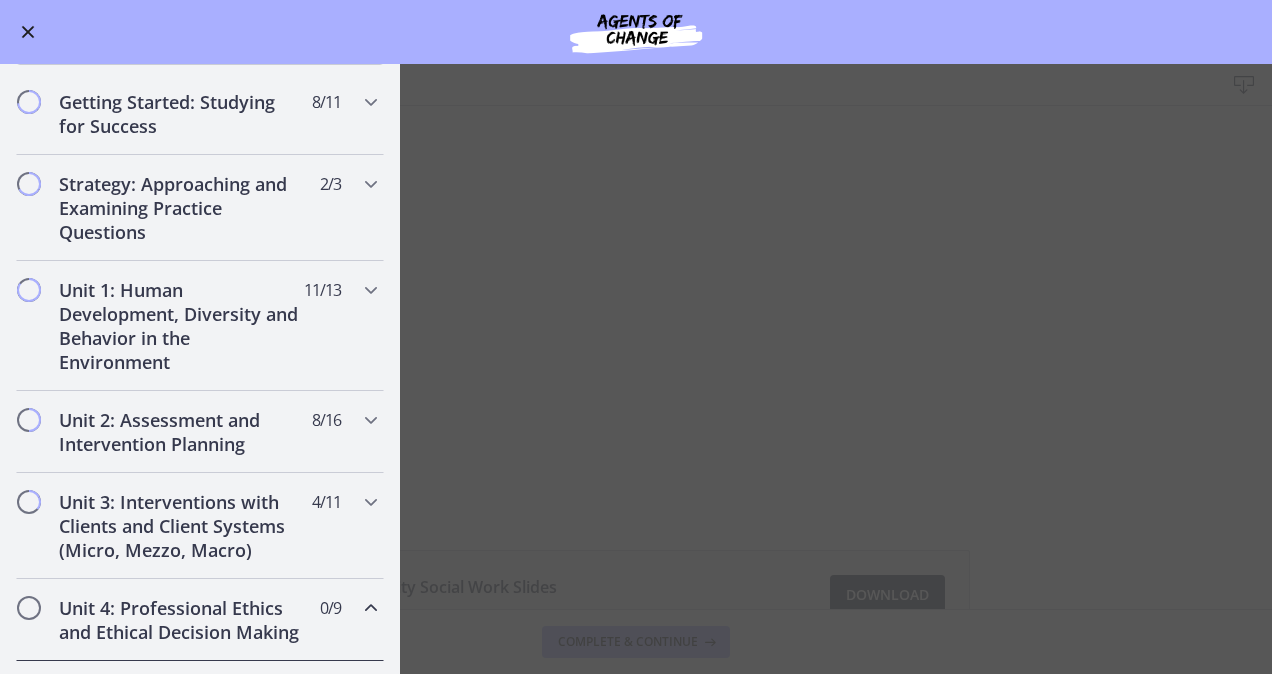 scroll, scrollTop: 397, scrollLeft: 0, axis: vertical 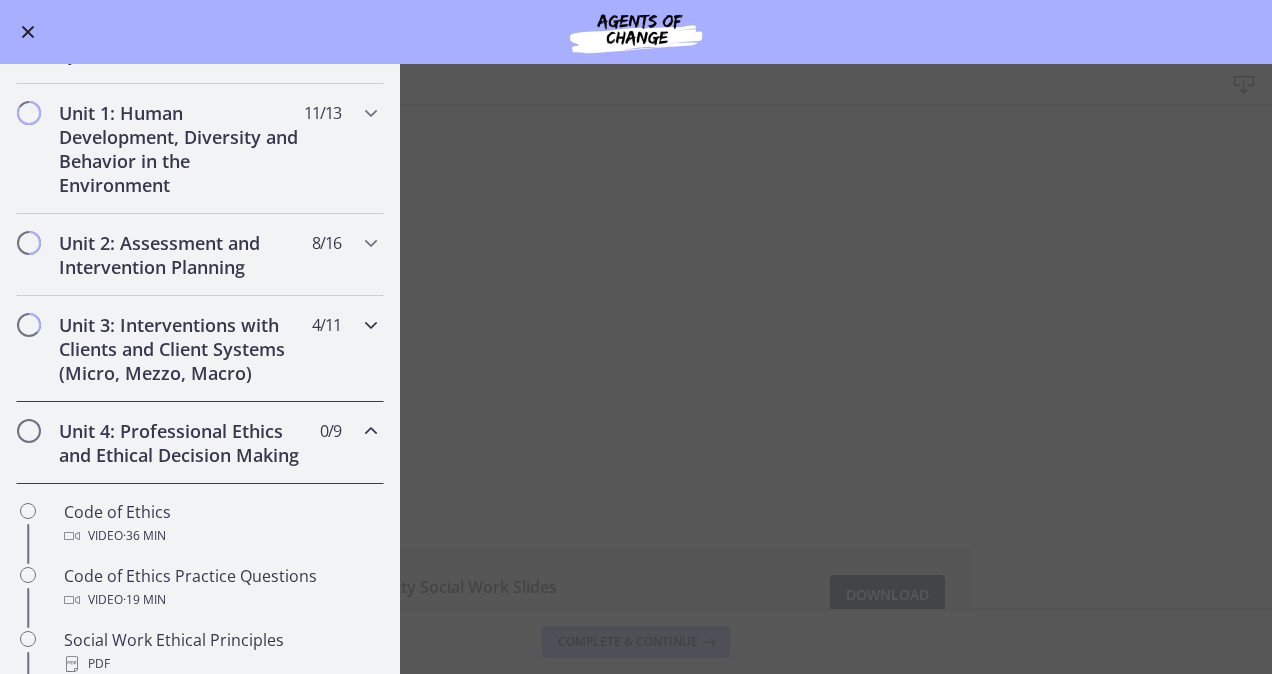 click on "Unit 3: Interventions with Clients and Client Systems (Micro, Mezzo, Macro)" at bounding box center (181, 349) 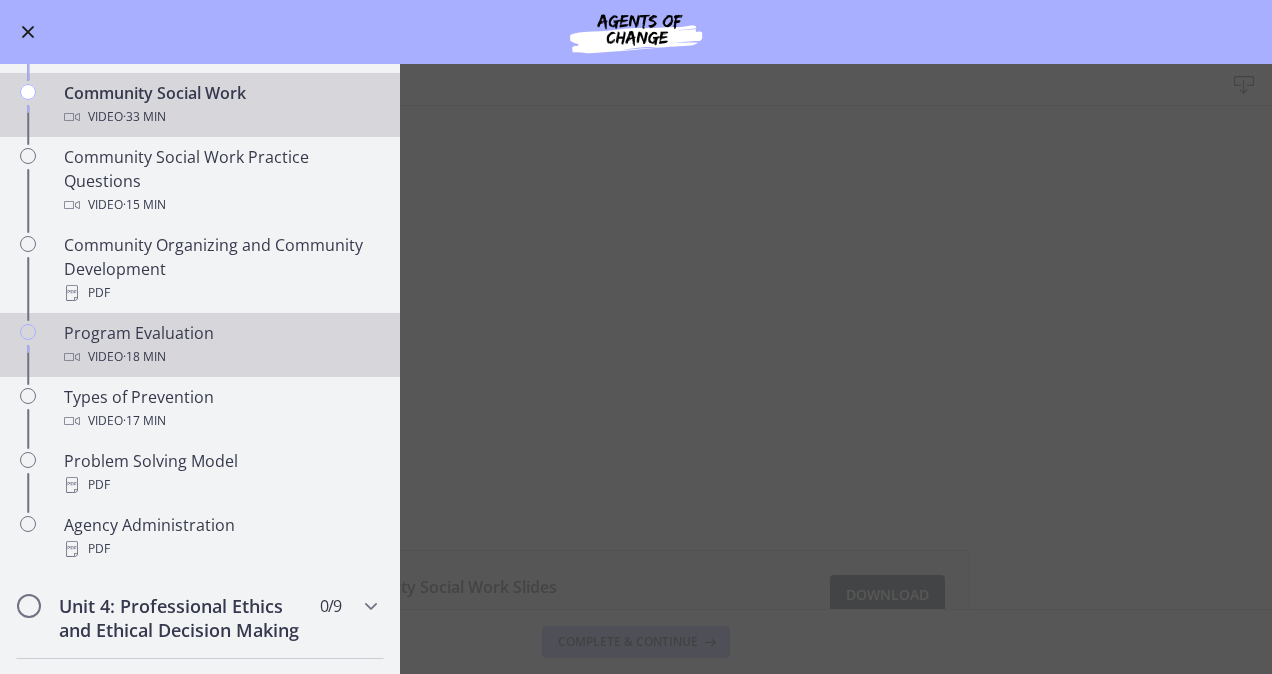 click on "Video
·  18 min" at bounding box center (220, 357) 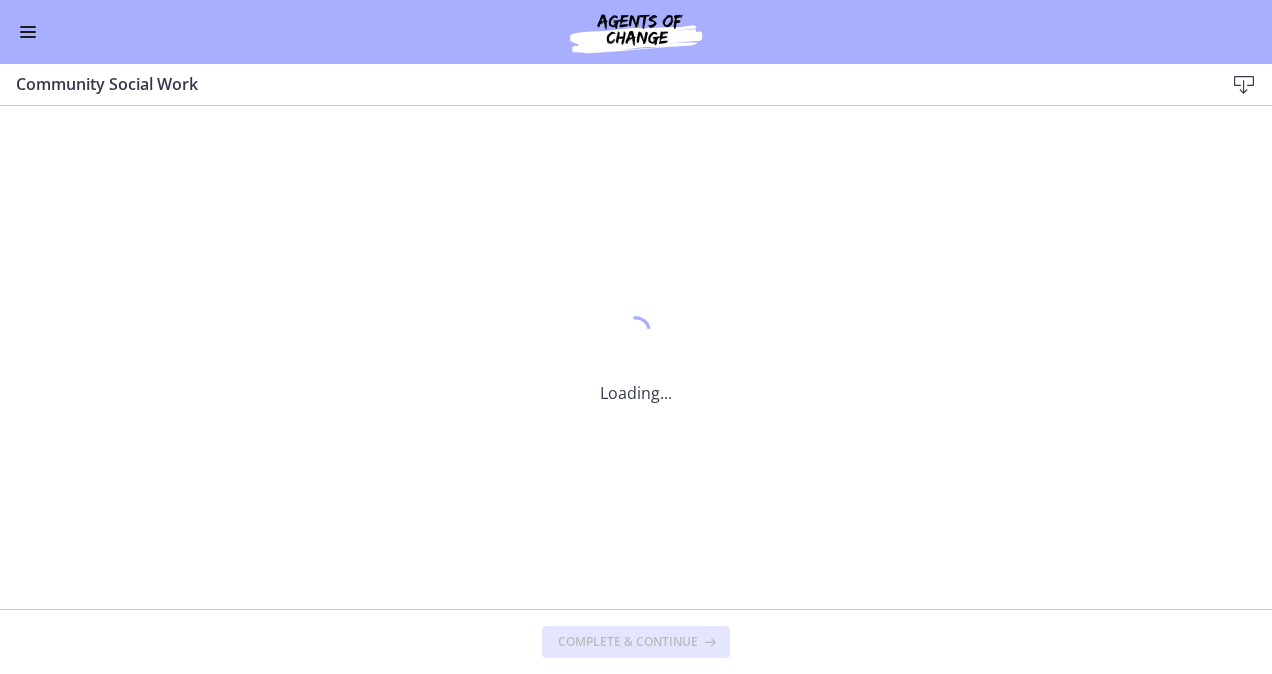 scroll, scrollTop: 1070, scrollLeft: 0, axis: vertical 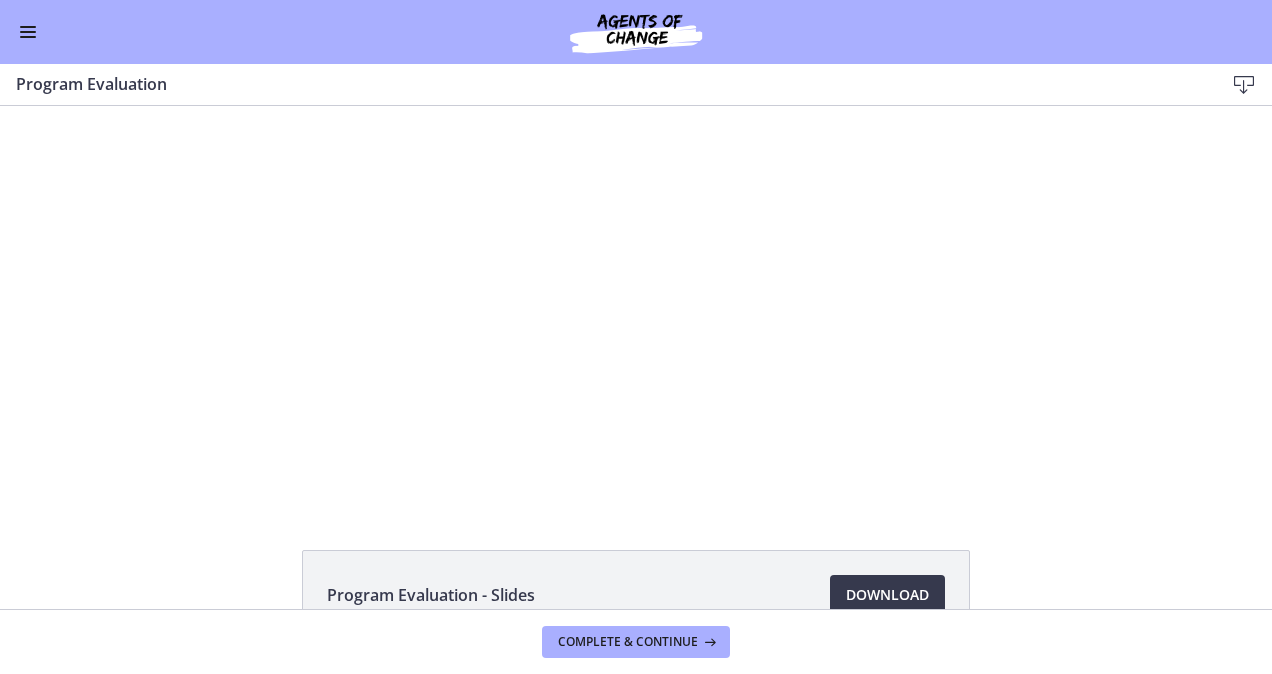 click on "Go to Dashboard" at bounding box center [636, 32] 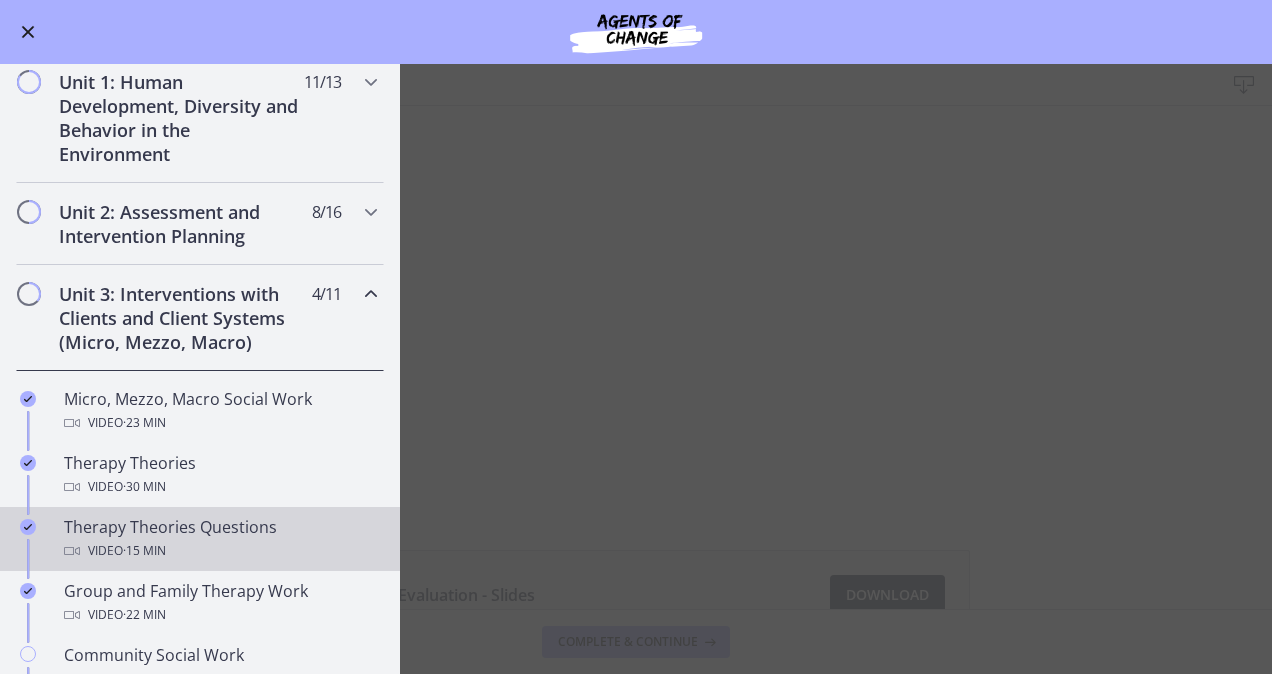 scroll, scrollTop: 425, scrollLeft: 0, axis: vertical 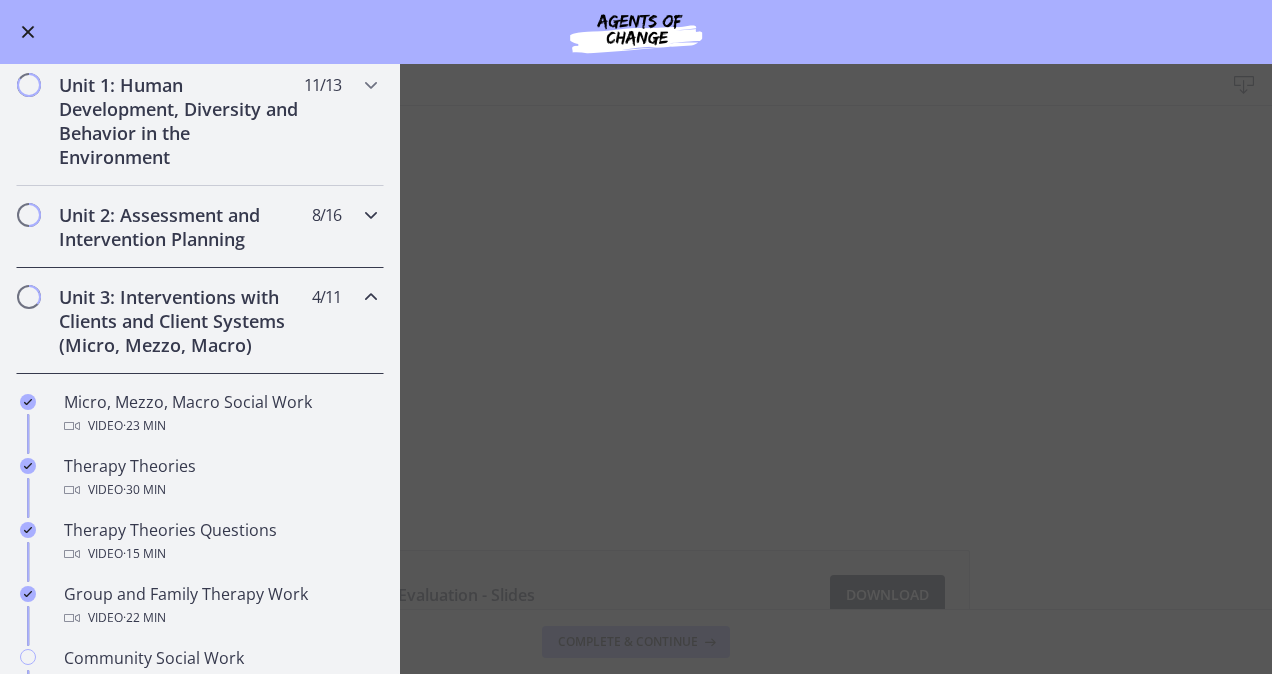 click on "Unit 2: Assessment and Intervention Planning" at bounding box center [181, 227] 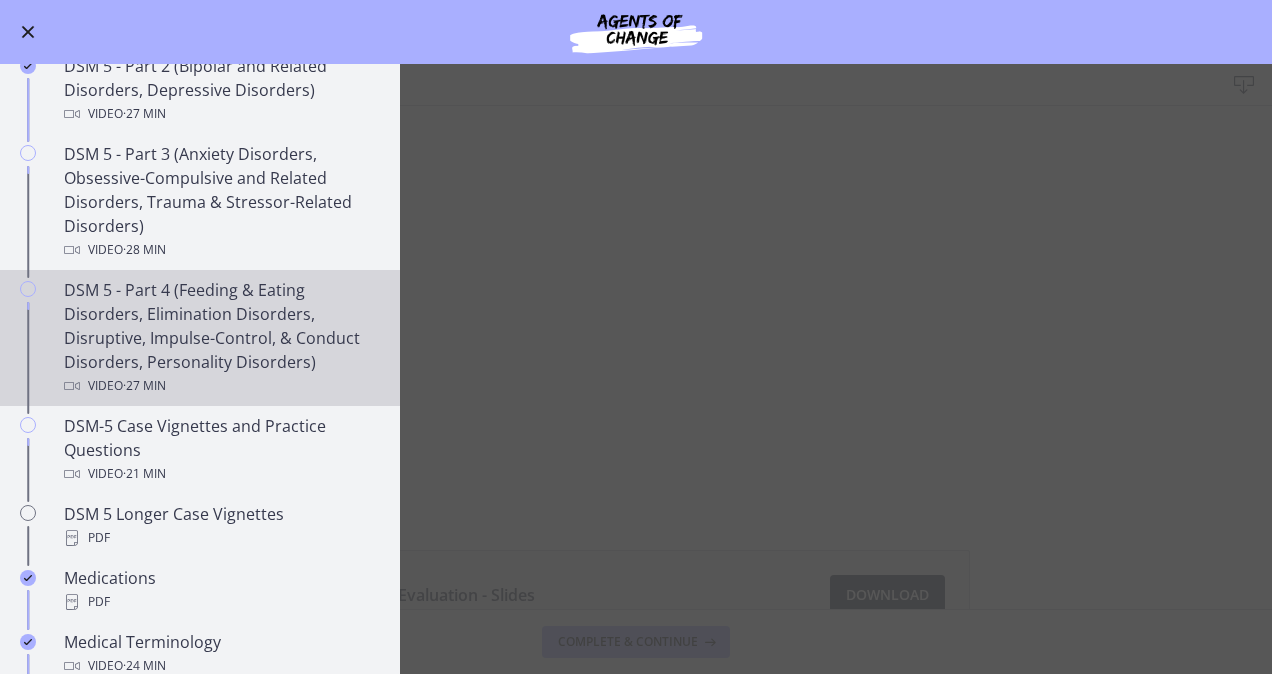 scroll, scrollTop: 905, scrollLeft: 0, axis: vertical 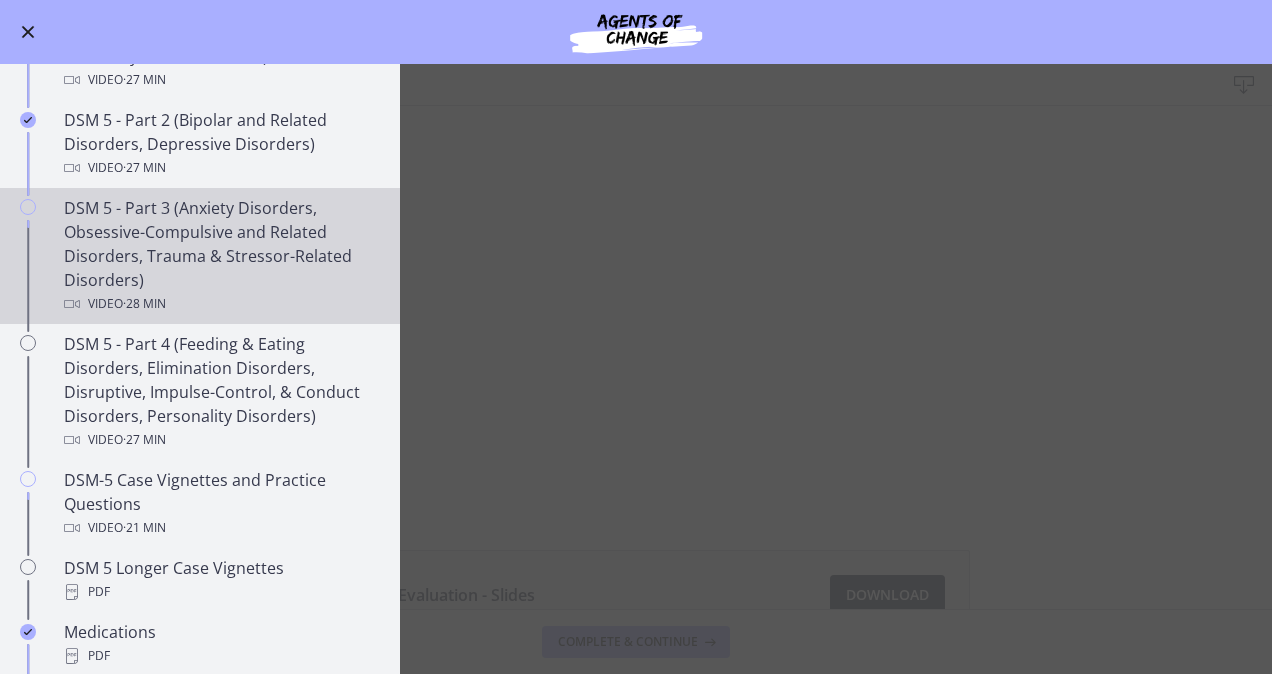 click on "DSM 5 - Part 3 (Anxiety Disorders, Obsessive-Compulsive and Related Disorders, Trauma & Stressor-Related Disorders)
Video
·  28 min" at bounding box center (220, 256) 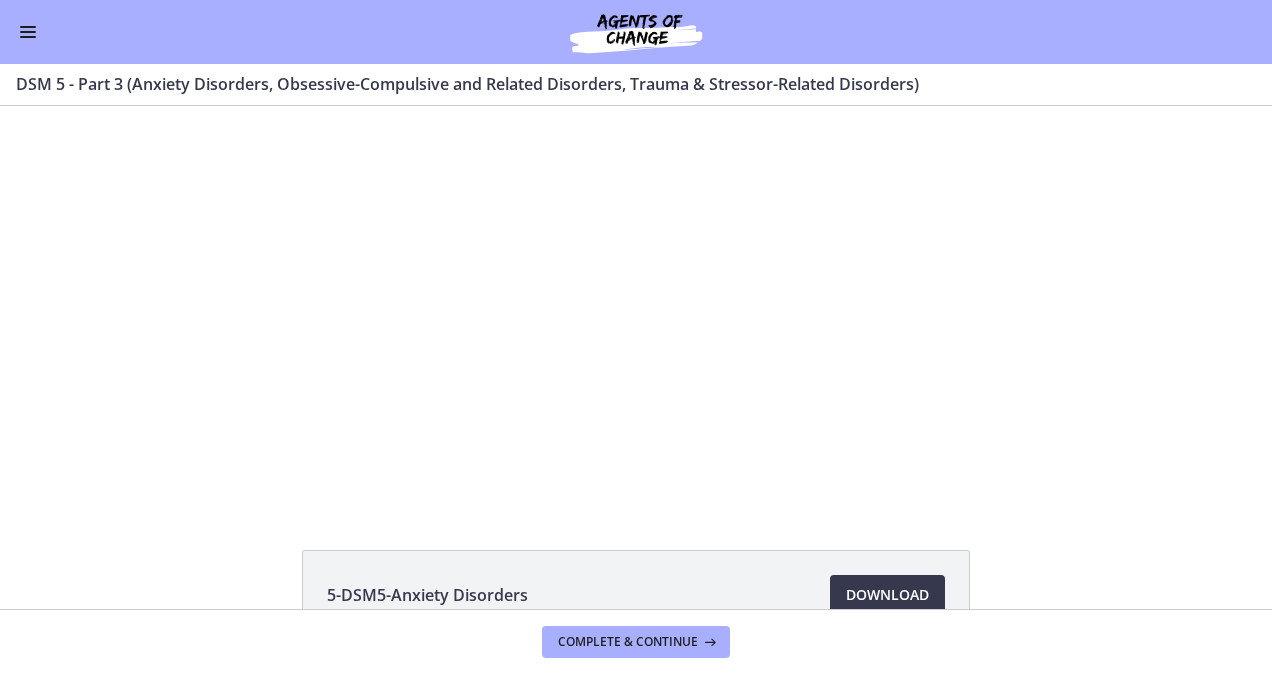 scroll, scrollTop: 0, scrollLeft: 0, axis: both 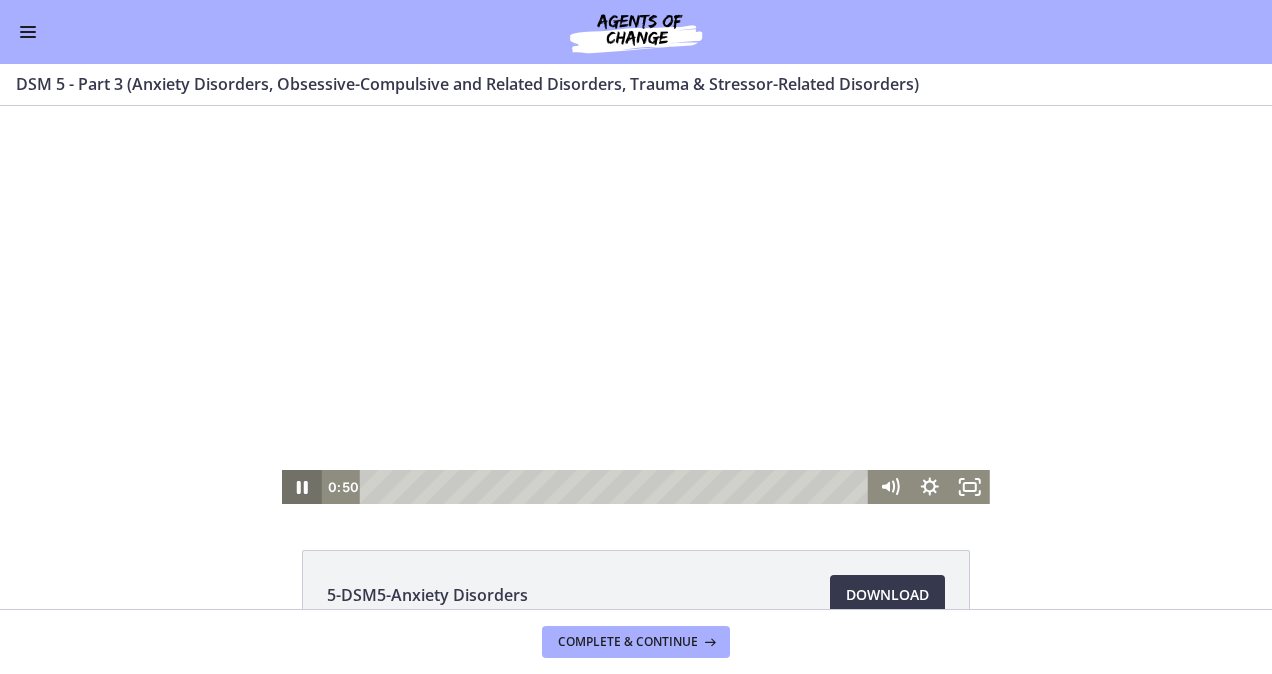 click 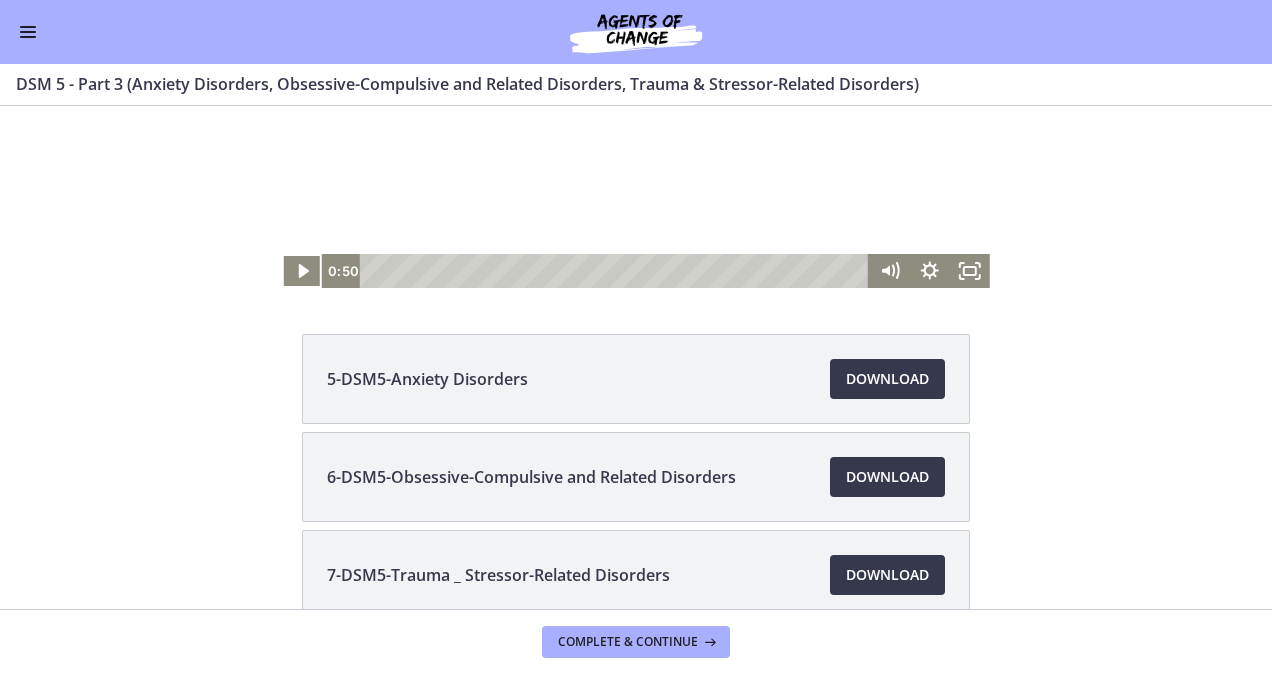 scroll, scrollTop: 233, scrollLeft: 0, axis: vertical 